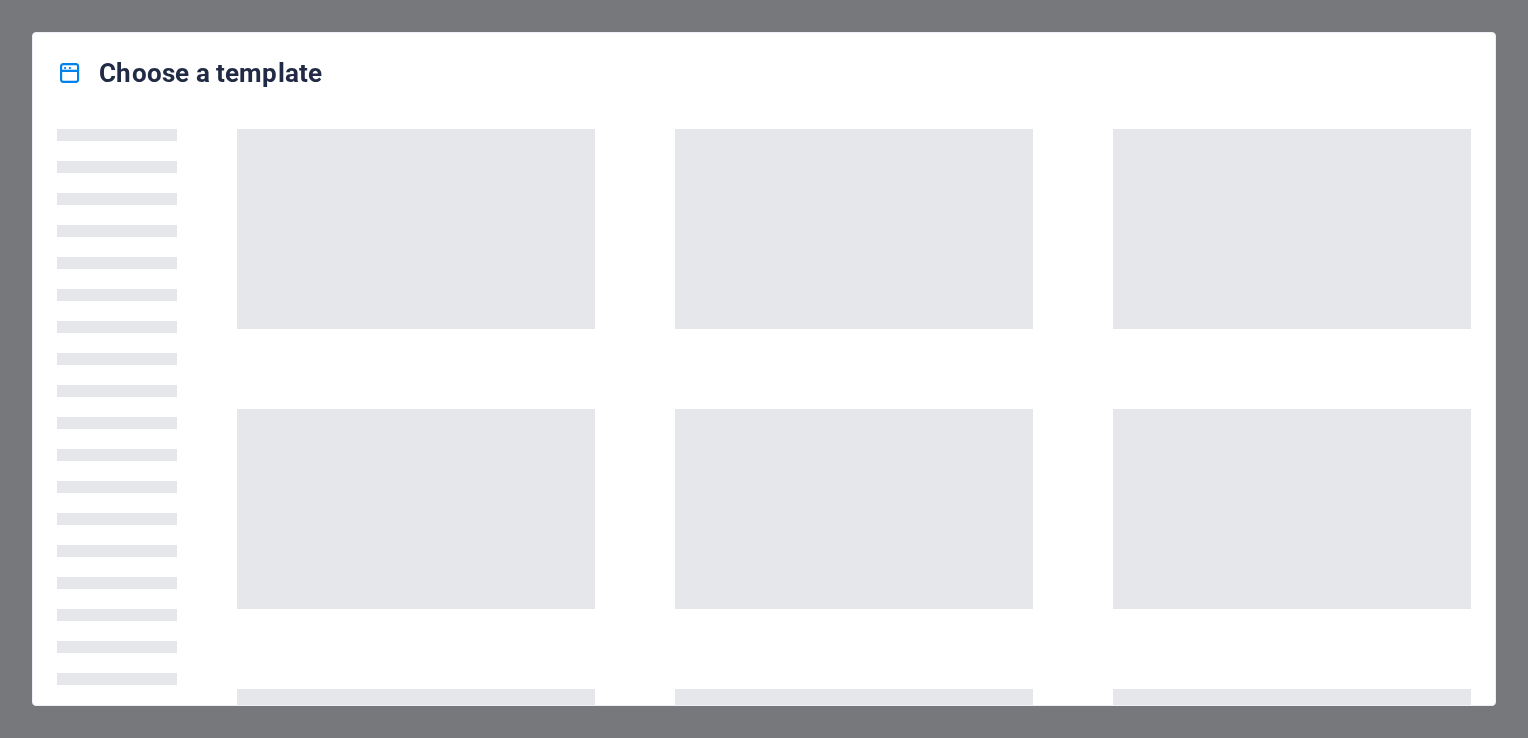 scroll, scrollTop: 0, scrollLeft: 0, axis: both 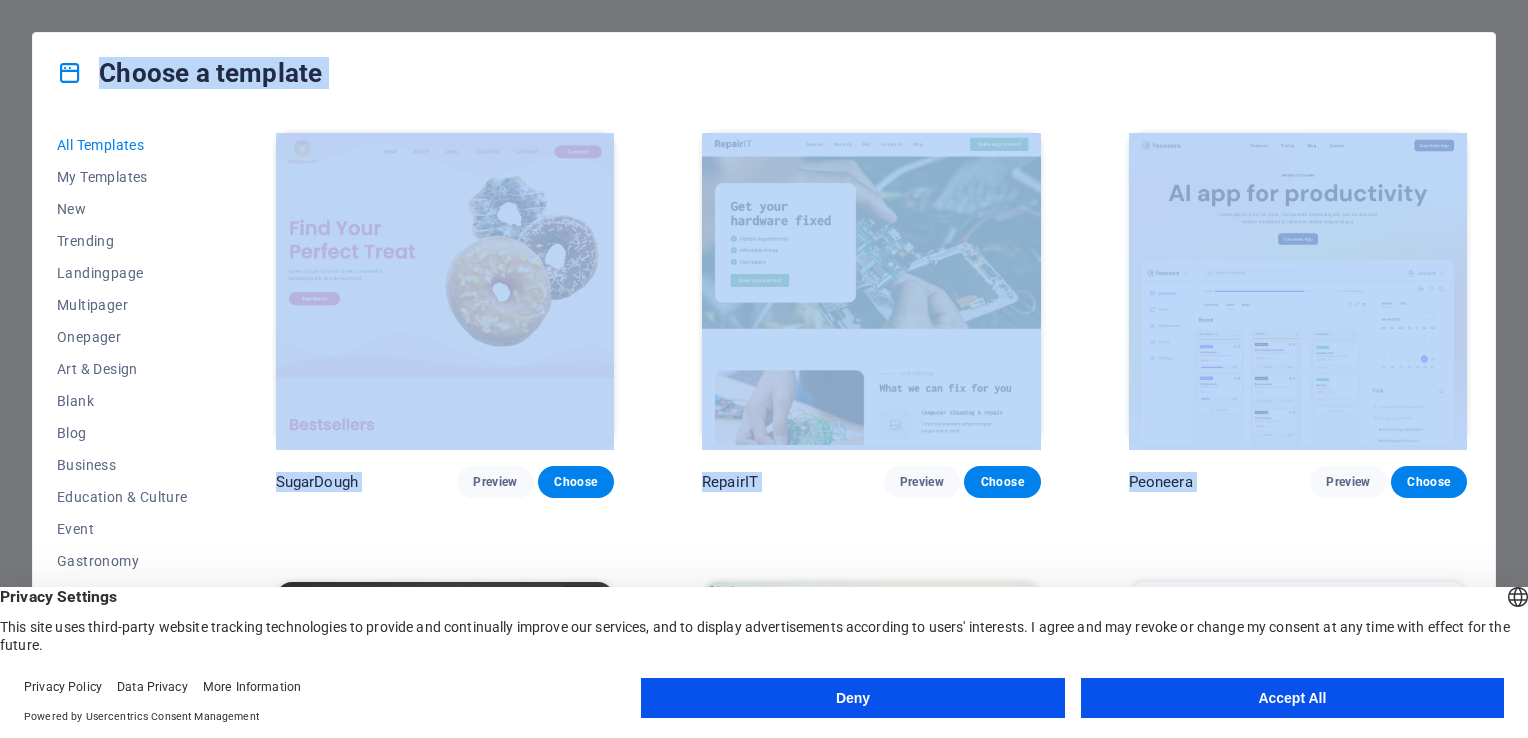 drag, startPoint x: 1527, startPoint y: 522, endPoint x: 1527, endPoint y: 718, distance: 196 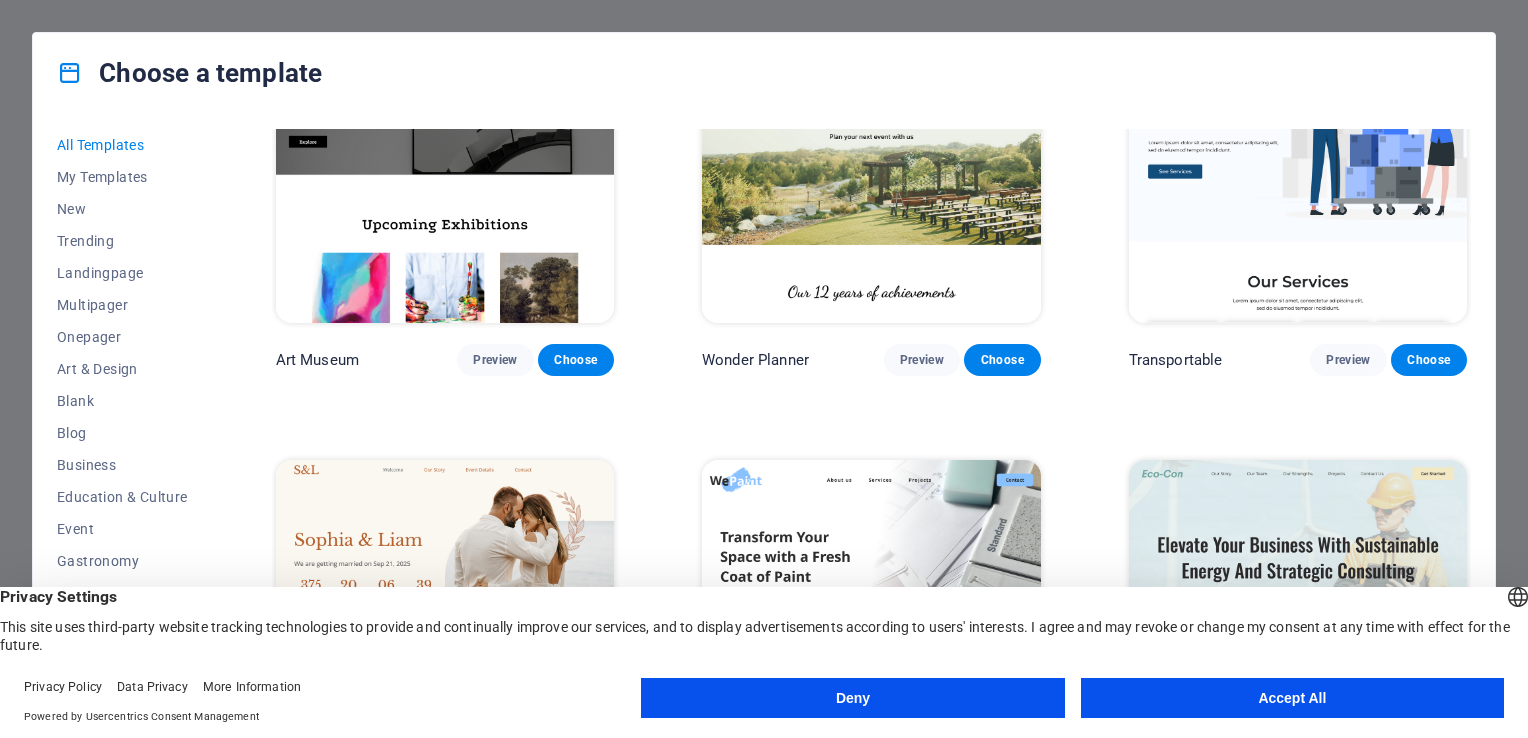 scroll, scrollTop: 728, scrollLeft: 0, axis: vertical 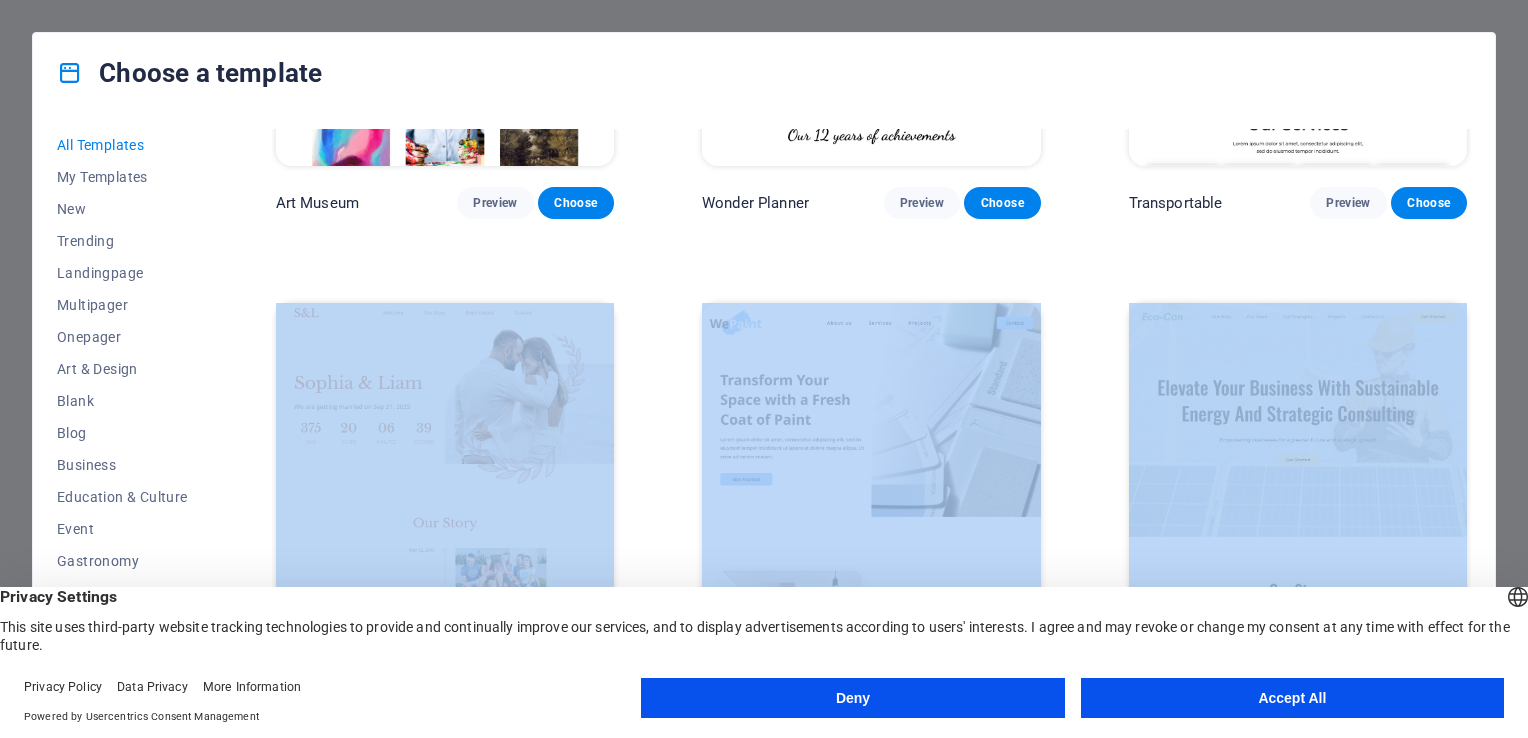 click on "ozcelikgemi.com.tr Press [Ctrl] + [C] to copy an element you'd like to see more of around here. Choose a template All Templates My Templates New Trending Landingpage Multipager Onepager Art & Design Blank Blog Business Education & Culture Event Gastronomy Health IT & Media Legal & Finance Non-Profit Performance Portfolio Services Sports & Beauty Trades Travel Wireframe SugarDough Preview Choose RepairIT Preview Choose Peoneera Preview Choose Art Museum Preview Choose Wonder Planner Preview Choose Transportable Preview Choose S&L Preview Choose WePaint Preview Choose Eco-Con Preview Choose MeetUp Preview Choose Help & Care Preview Choose Podcaster Preview Choose Academix Preview Choose BIG Barber Shop Preview Choose Health & Food Preview Choose UrbanNest Interiors Preview Choose Green Change Preview Choose The Beauty Temple Preview Choose WeTrain Preview Choose Cleaner Preview Choose Johanna James Preview Choose Delicioso Choose" at bounding box center (764, 369) 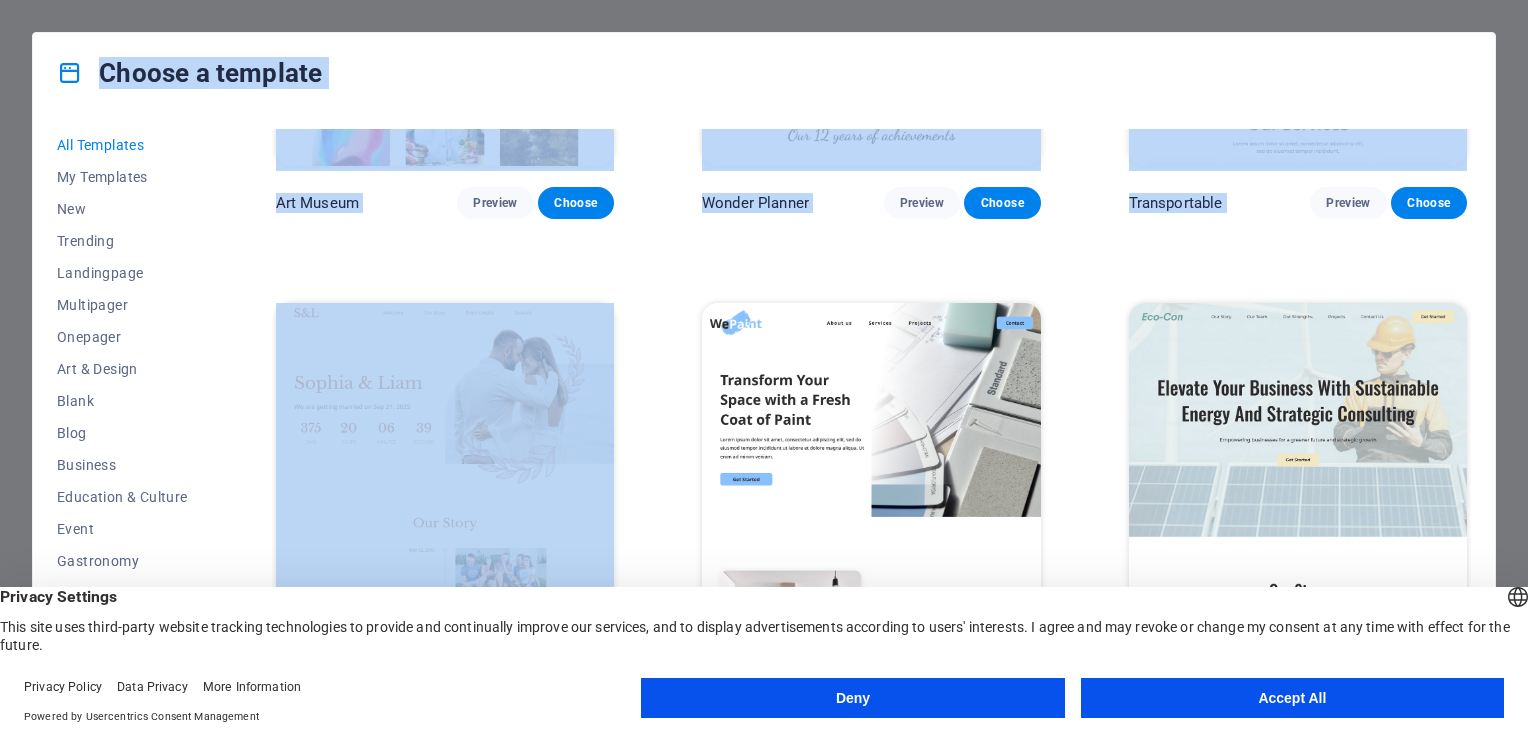 scroll, scrollTop: 1198, scrollLeft: 0, axis: vertical 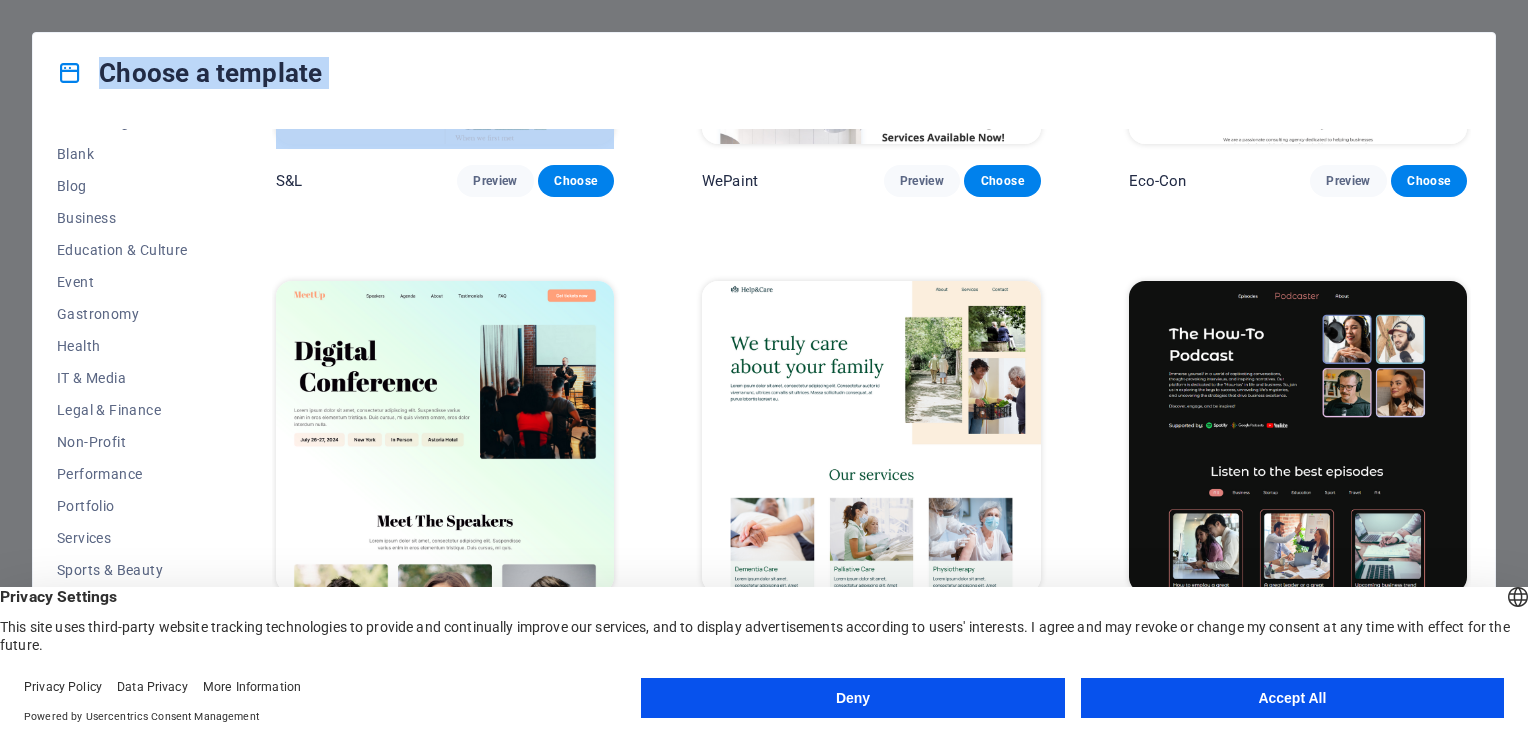click on "Accept All" at bounding box center [1292, 698] 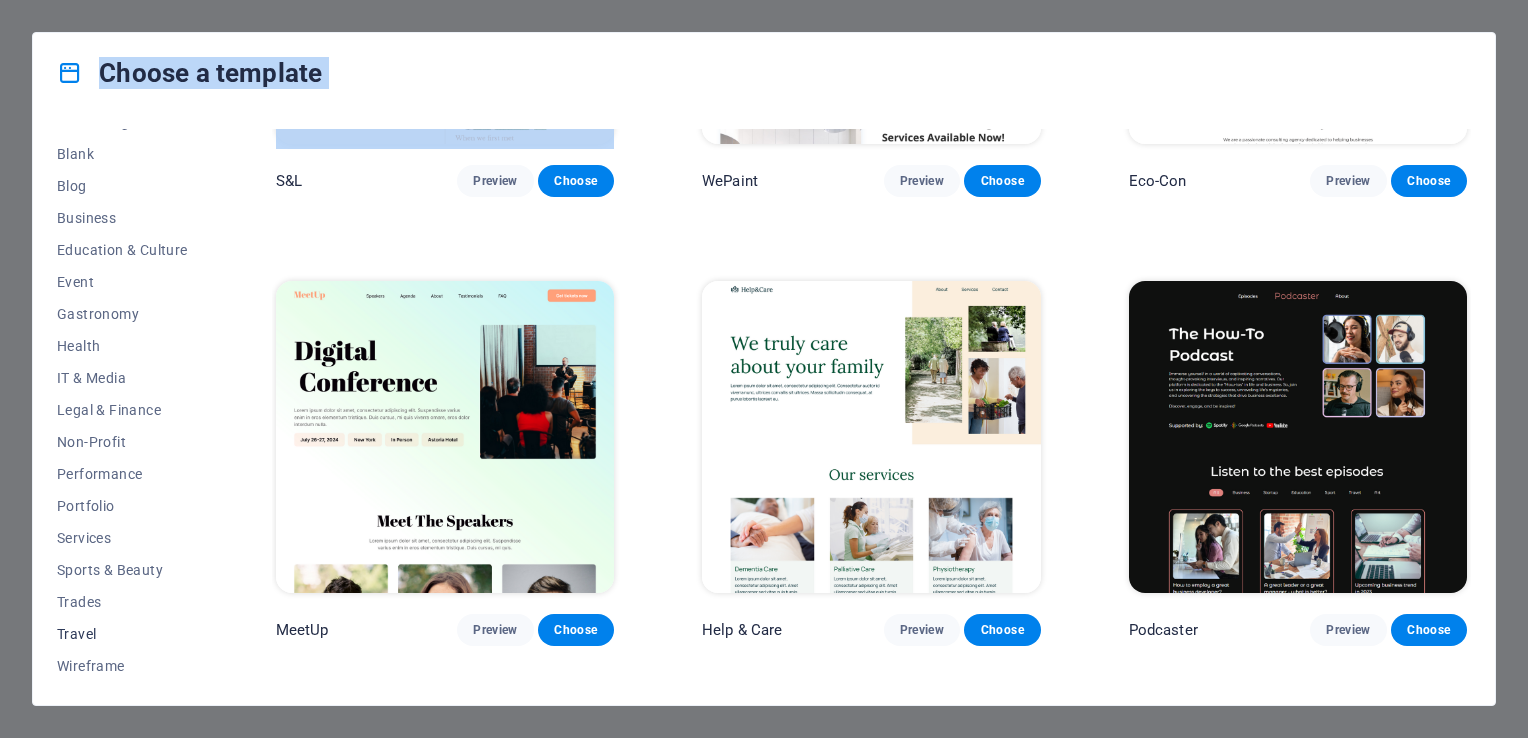 click on "Travel" at bounding box center (122, 634) 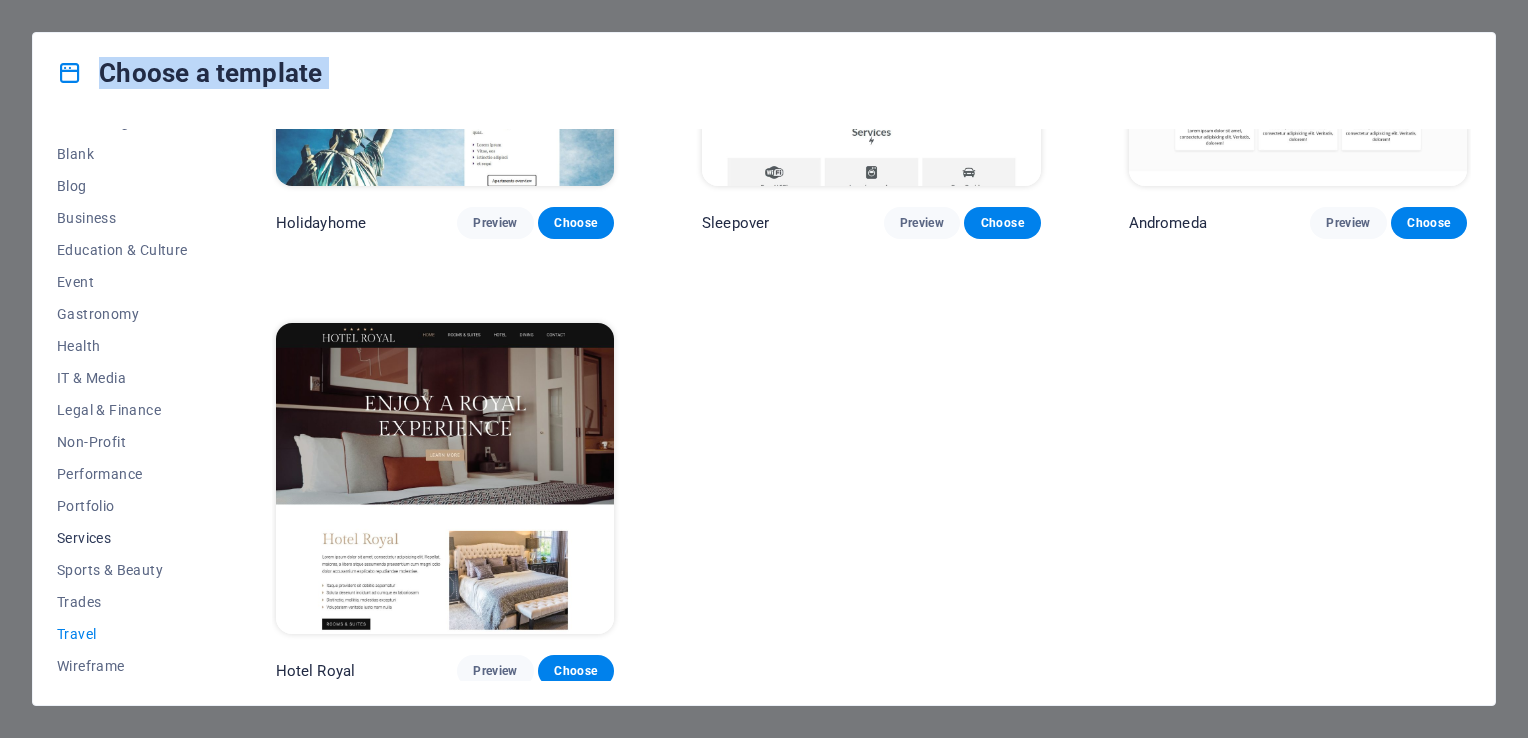 click on "Services" at bounding box center (122, 538) 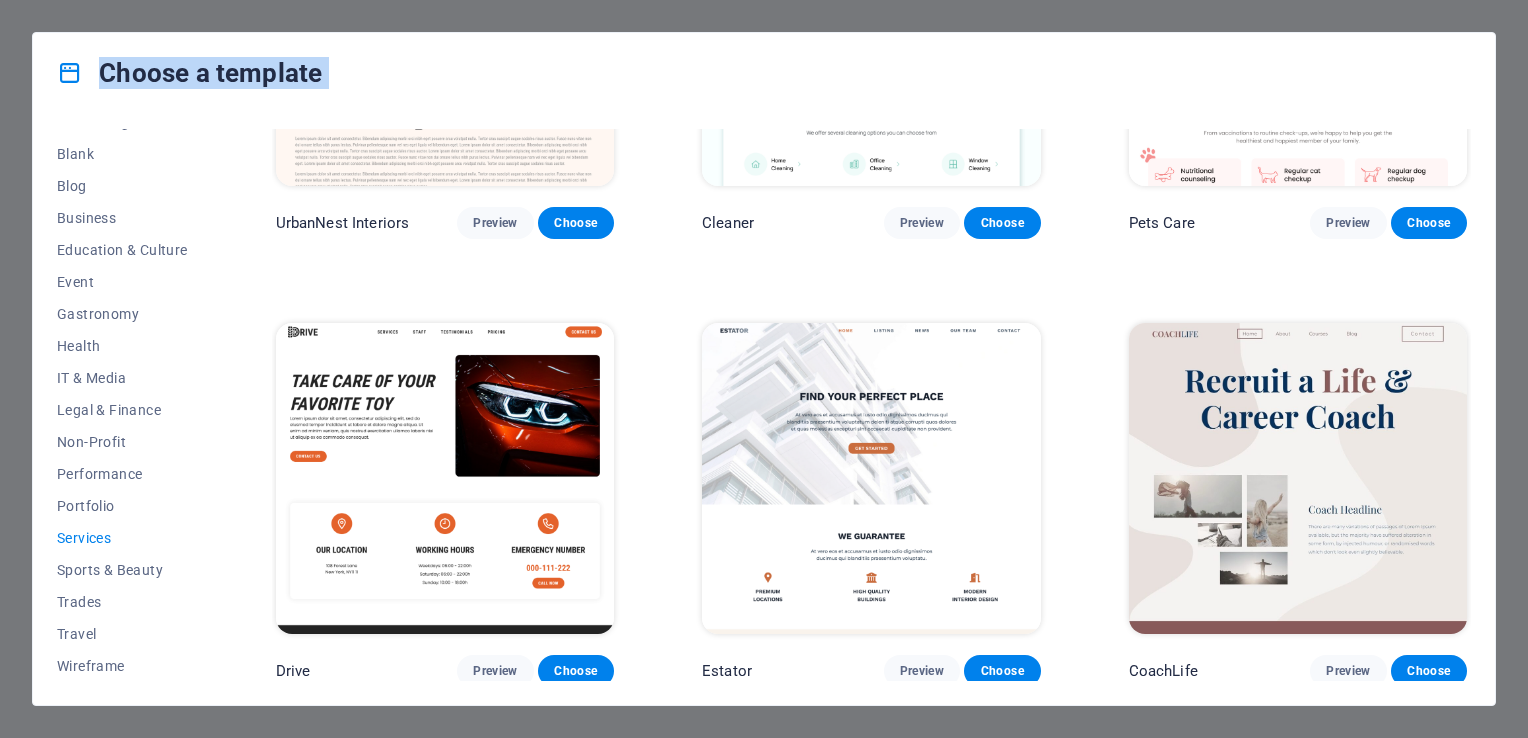 scroll, scrollTop: 1198, scrollLeft: 0, axis: vertical 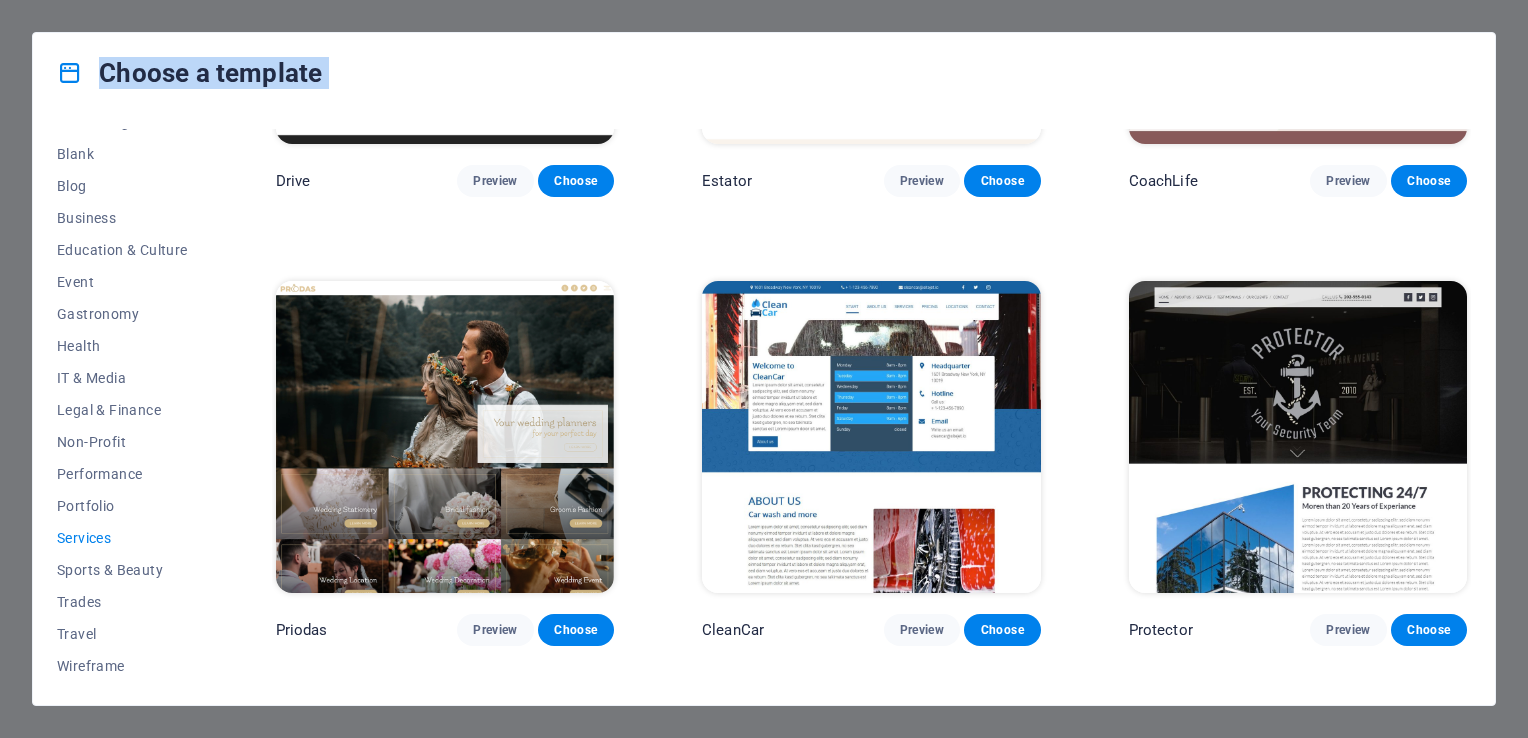 click at bounding box center [1298, 437] 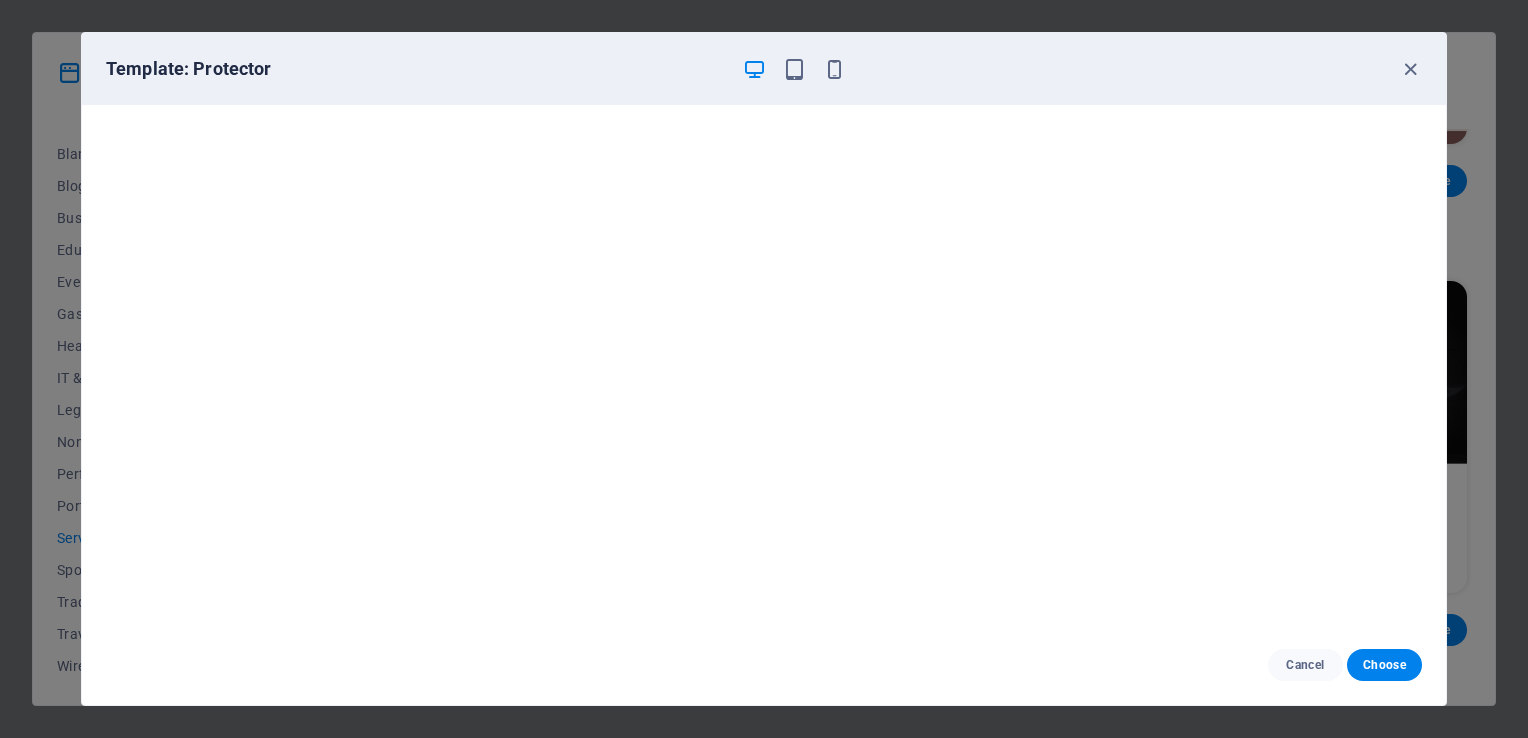 scroll, scrollTop: 0, scrollLeft: 0, axis: both 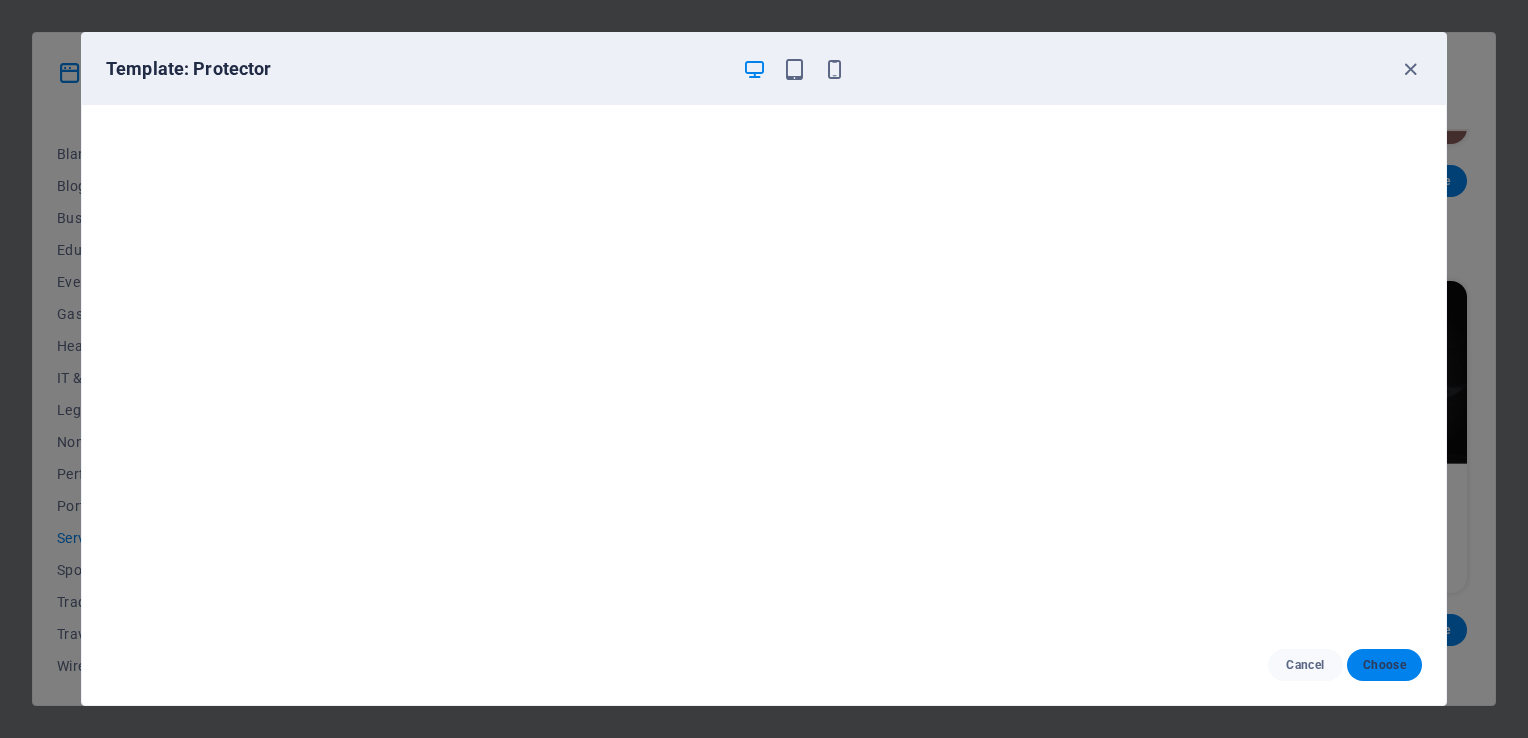 click on "Choose" at bounding box center (1384, 665) 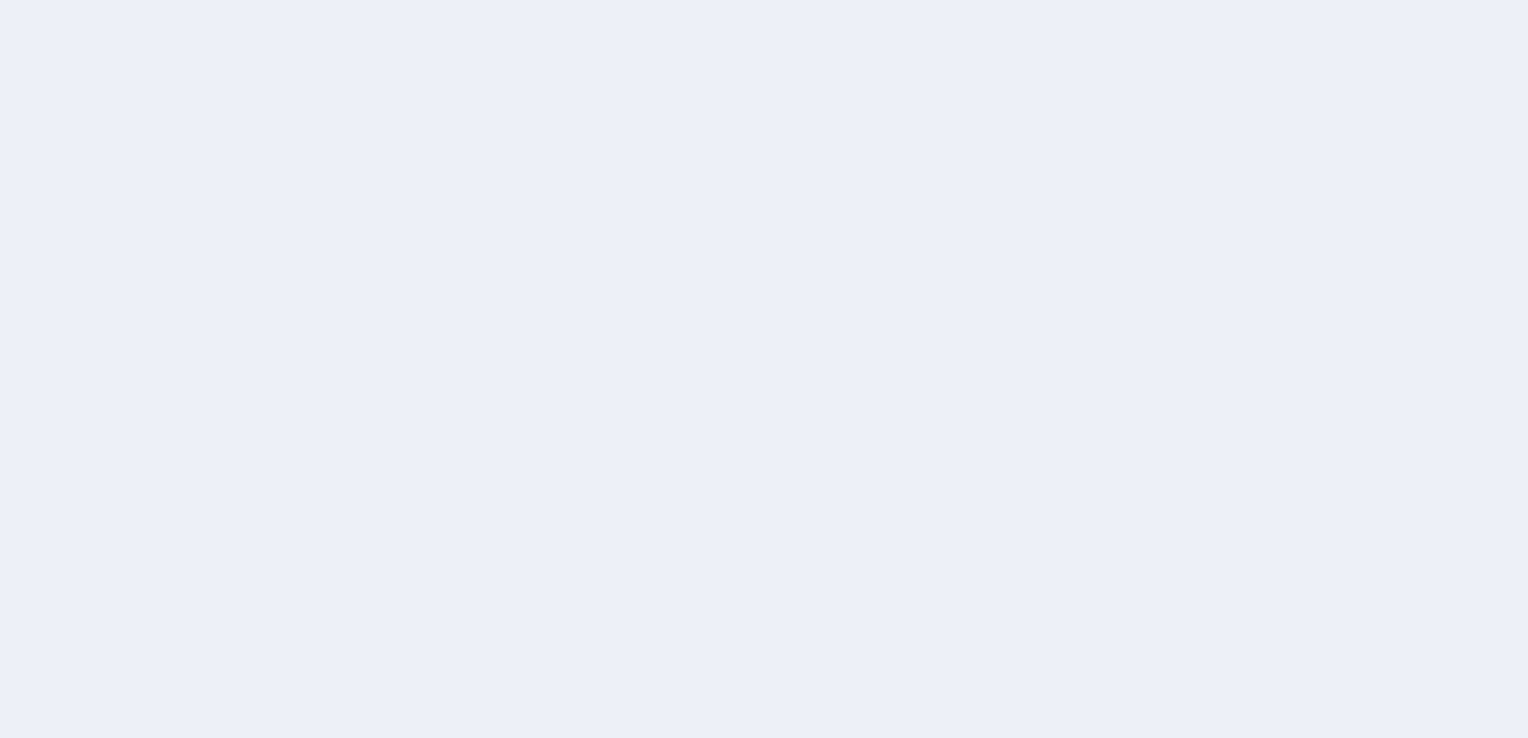 scroll, scrollTop: 0, scrollLeft: 0, axis: both 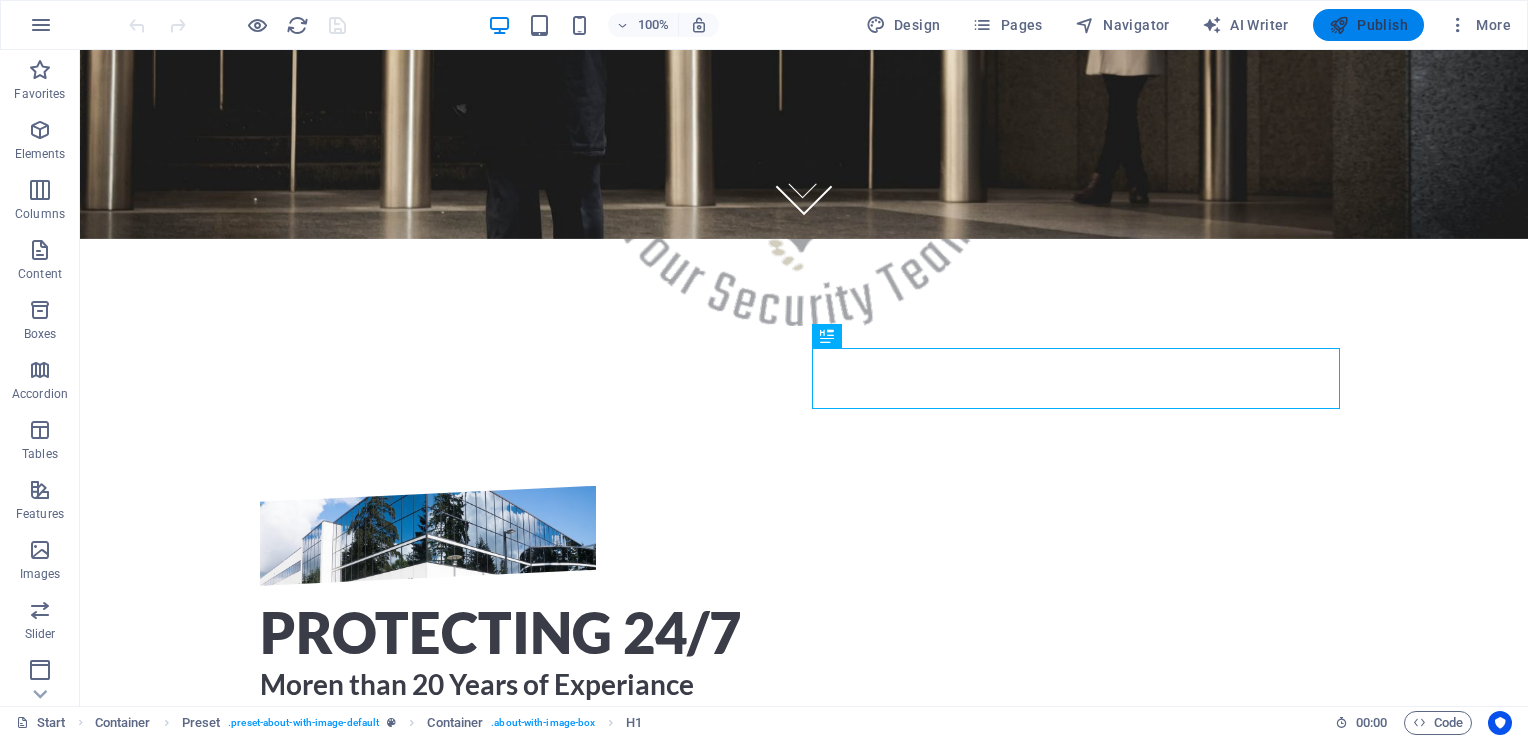 click on "Publish" at bounding box center (1368, 25) 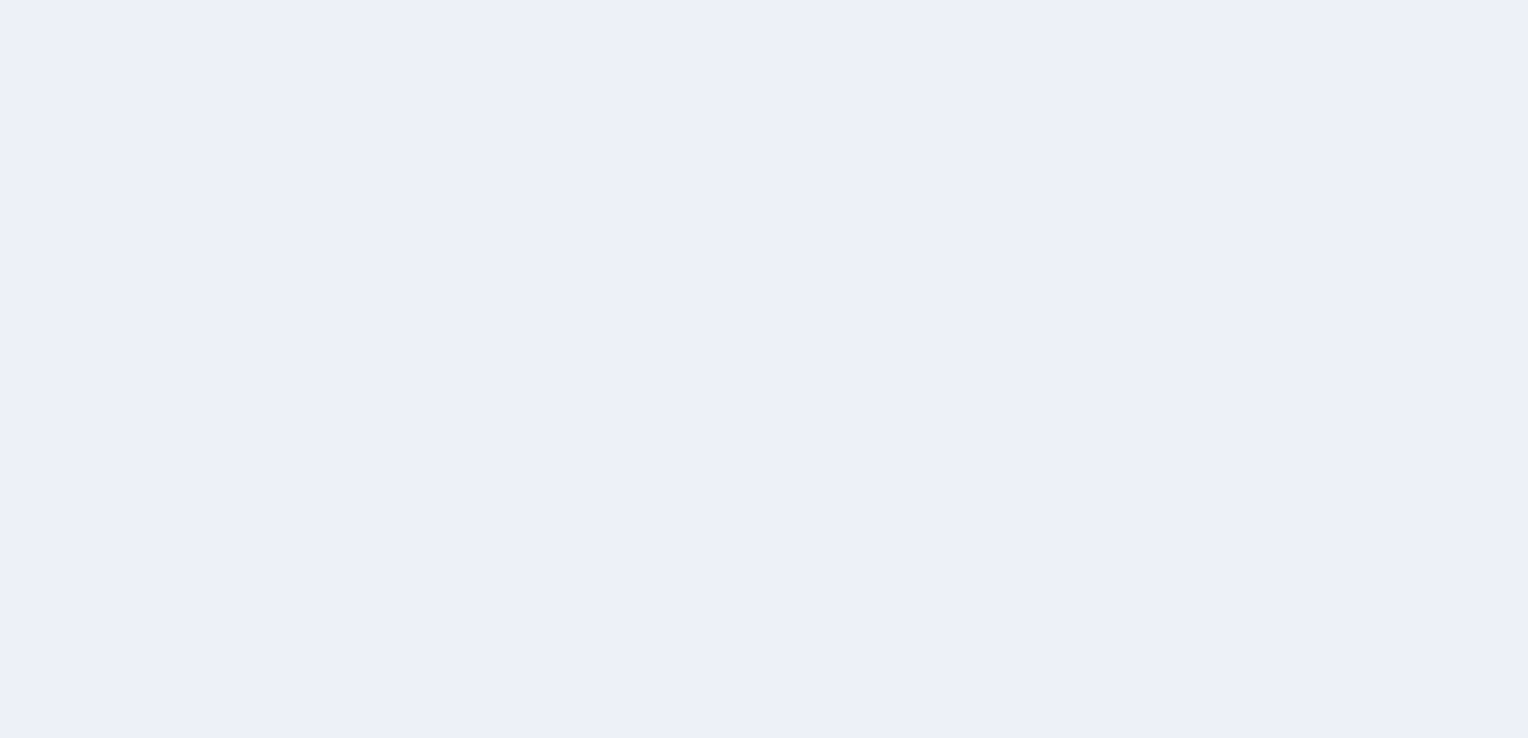 scroll, scrollTop: 0, scrollLeft: 0, axis: both 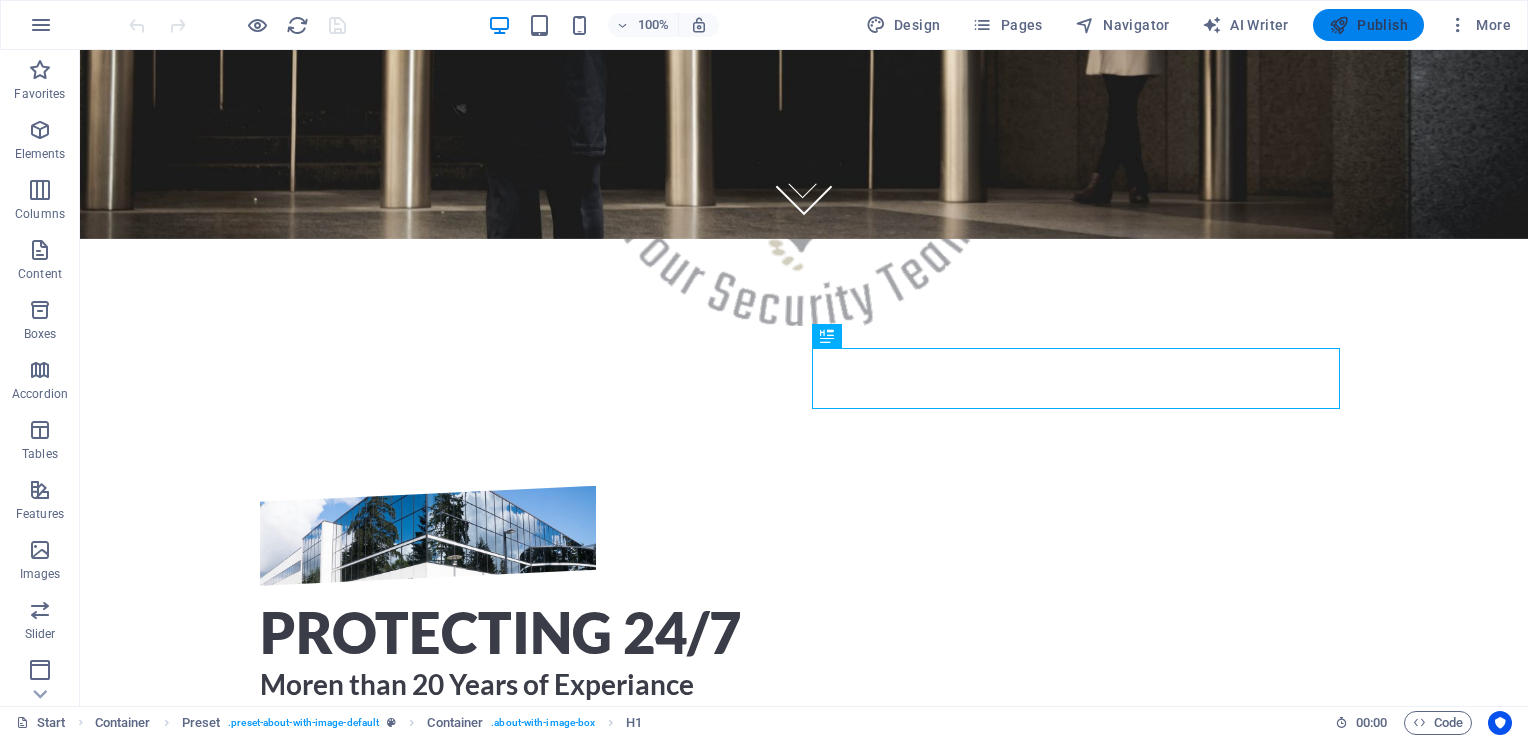 click on "Publish" at bounding box center (1368, 25) 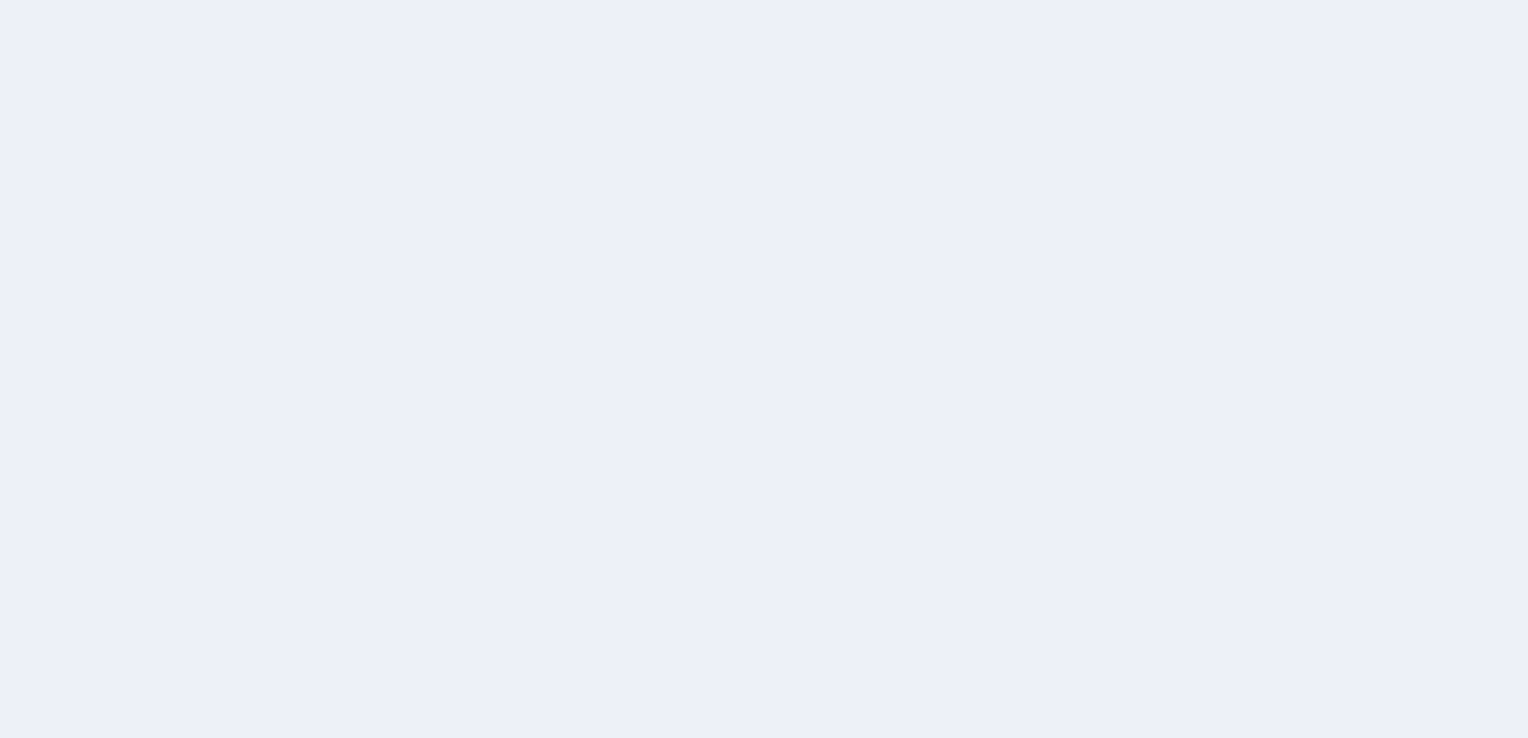 scroll, scrollTop: 0, scrollLeft: 0, axis: both 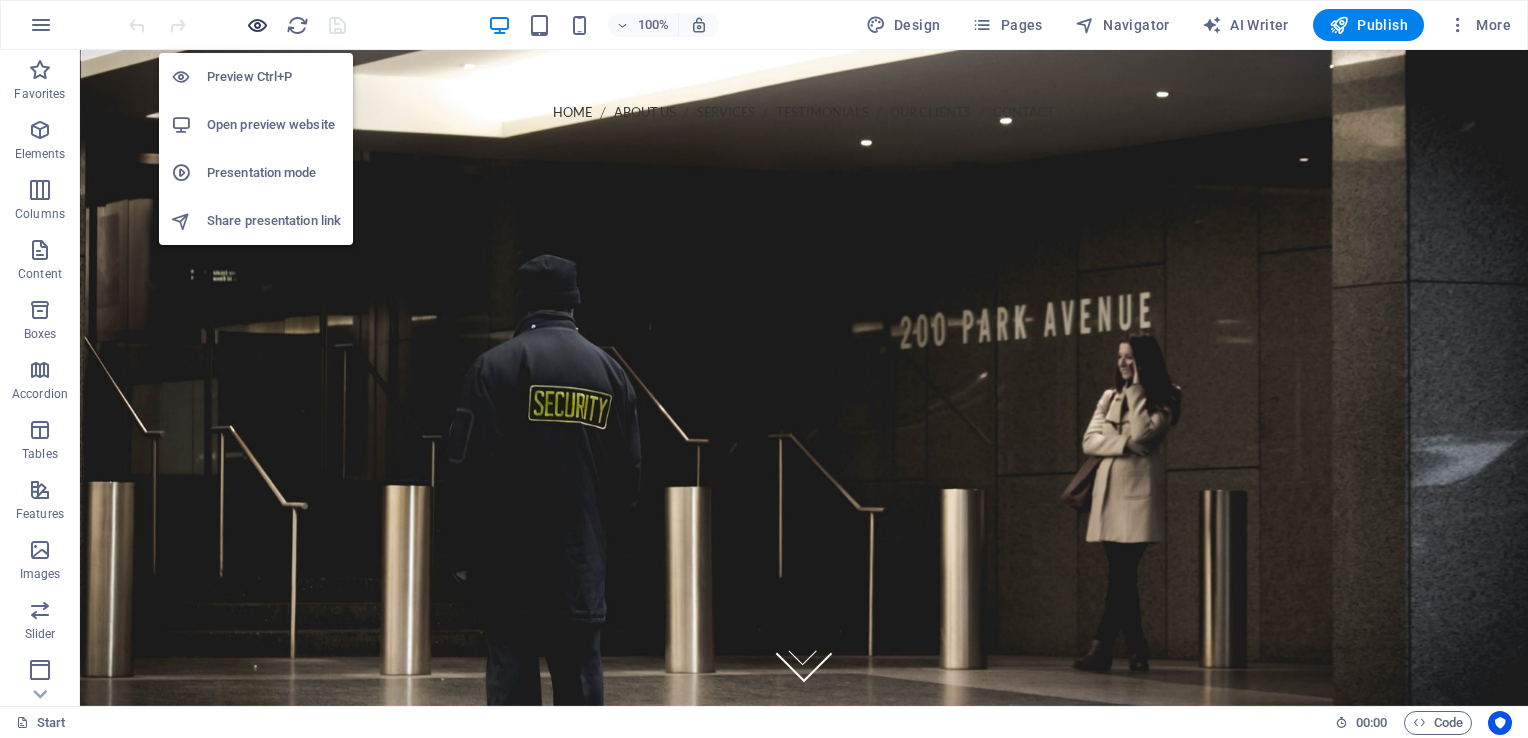 click at bounding box center [257, 25] 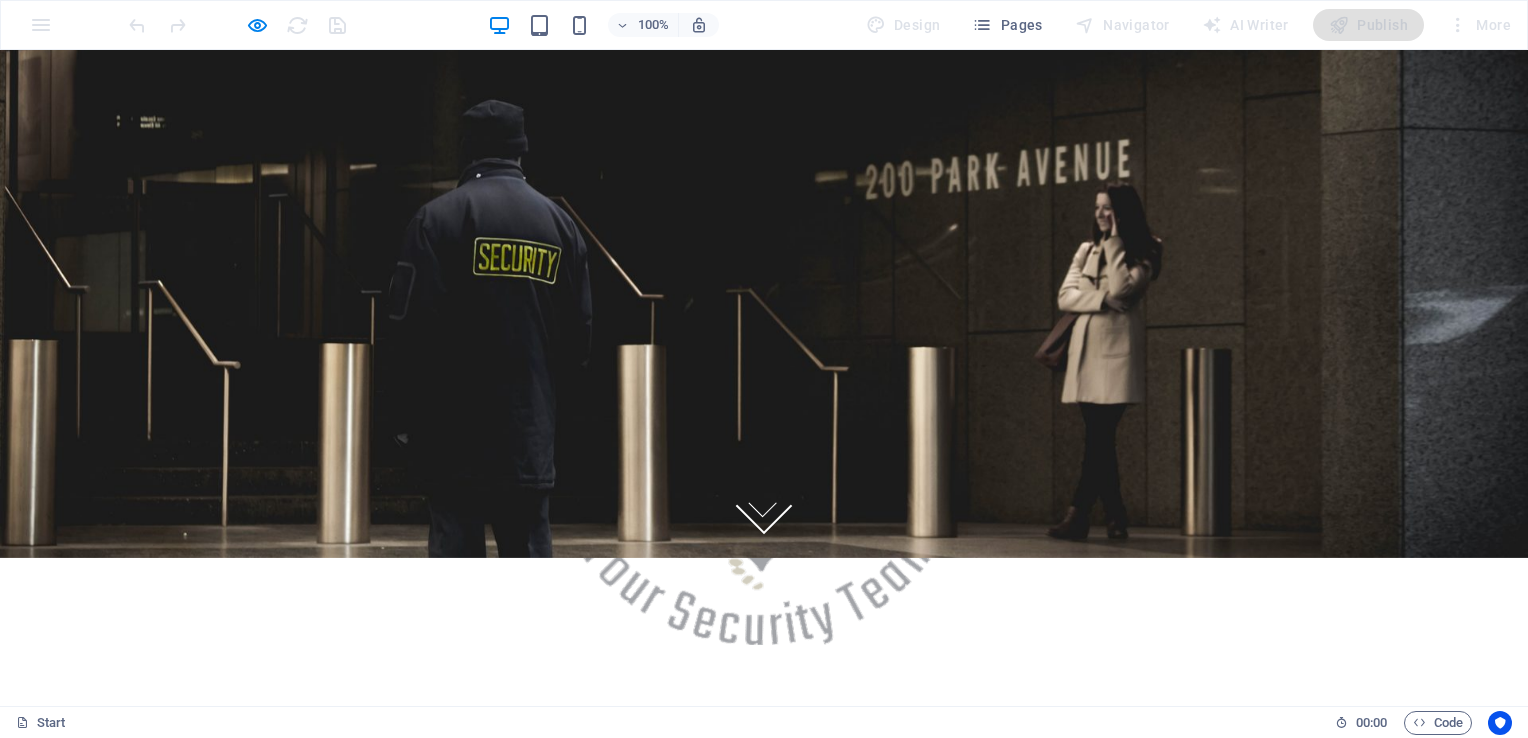 scroll, scrollTop: 0, scrollLeft: 0, axis: both 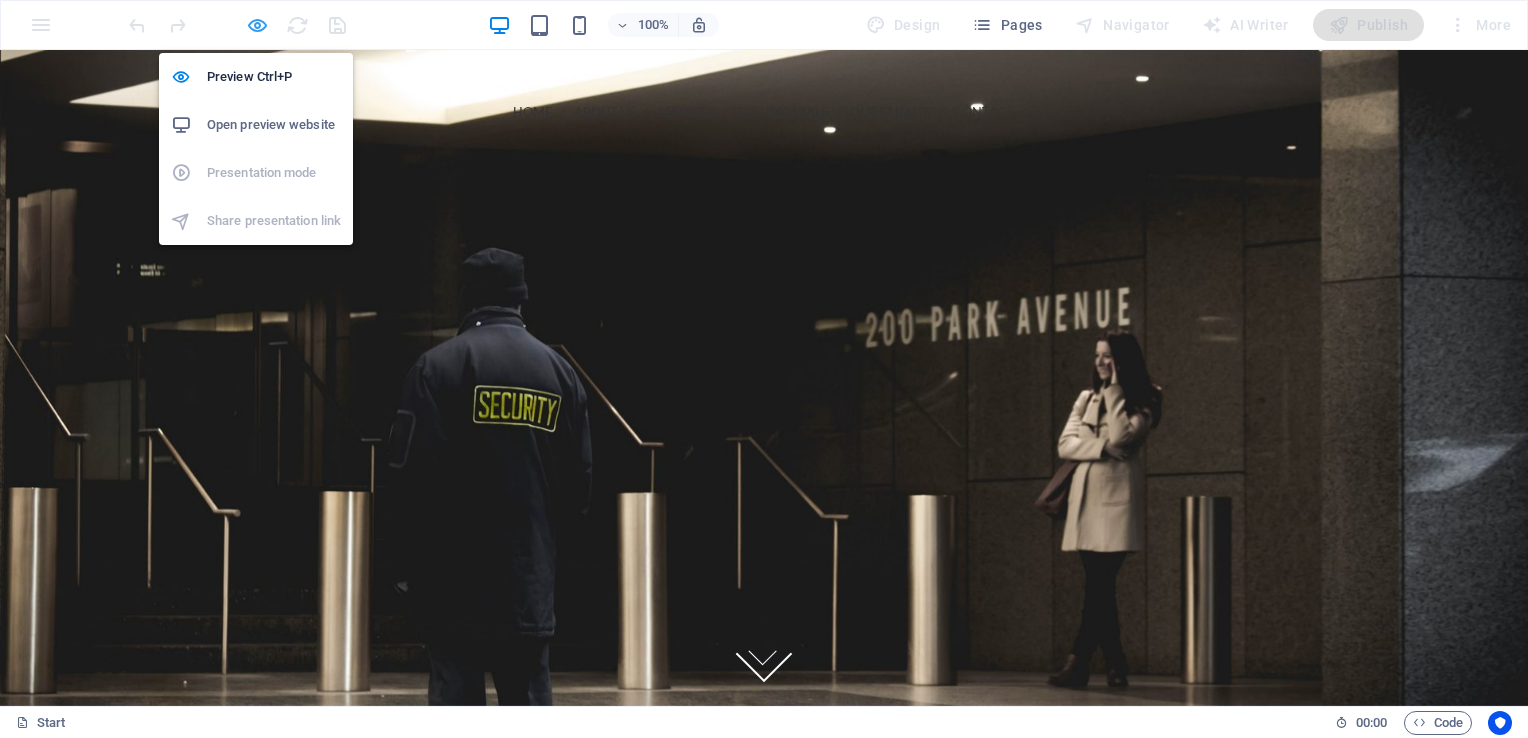 click at bounding box center (257, 25) 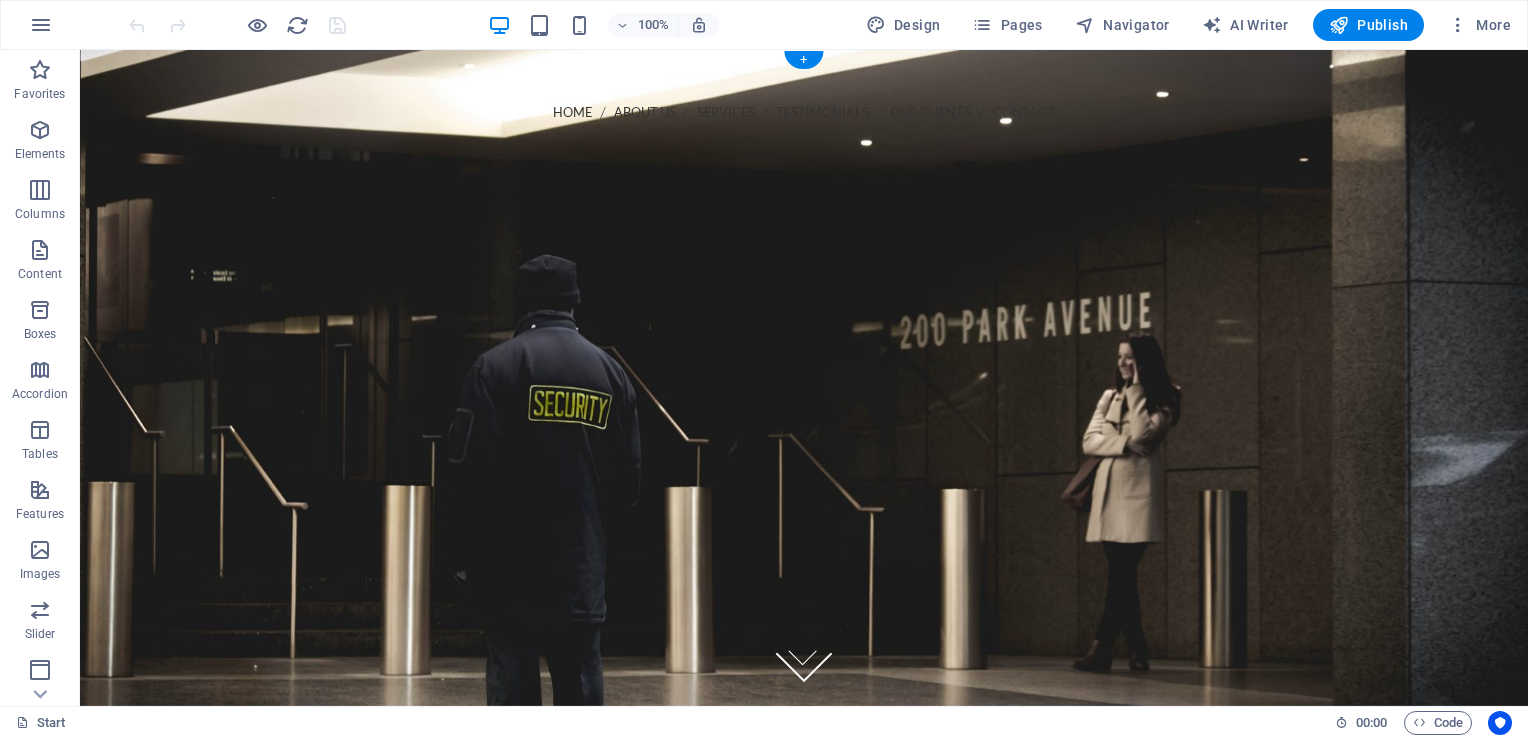 scroll, scrollTop: 500, scrollLeft: 0, axis: vertical 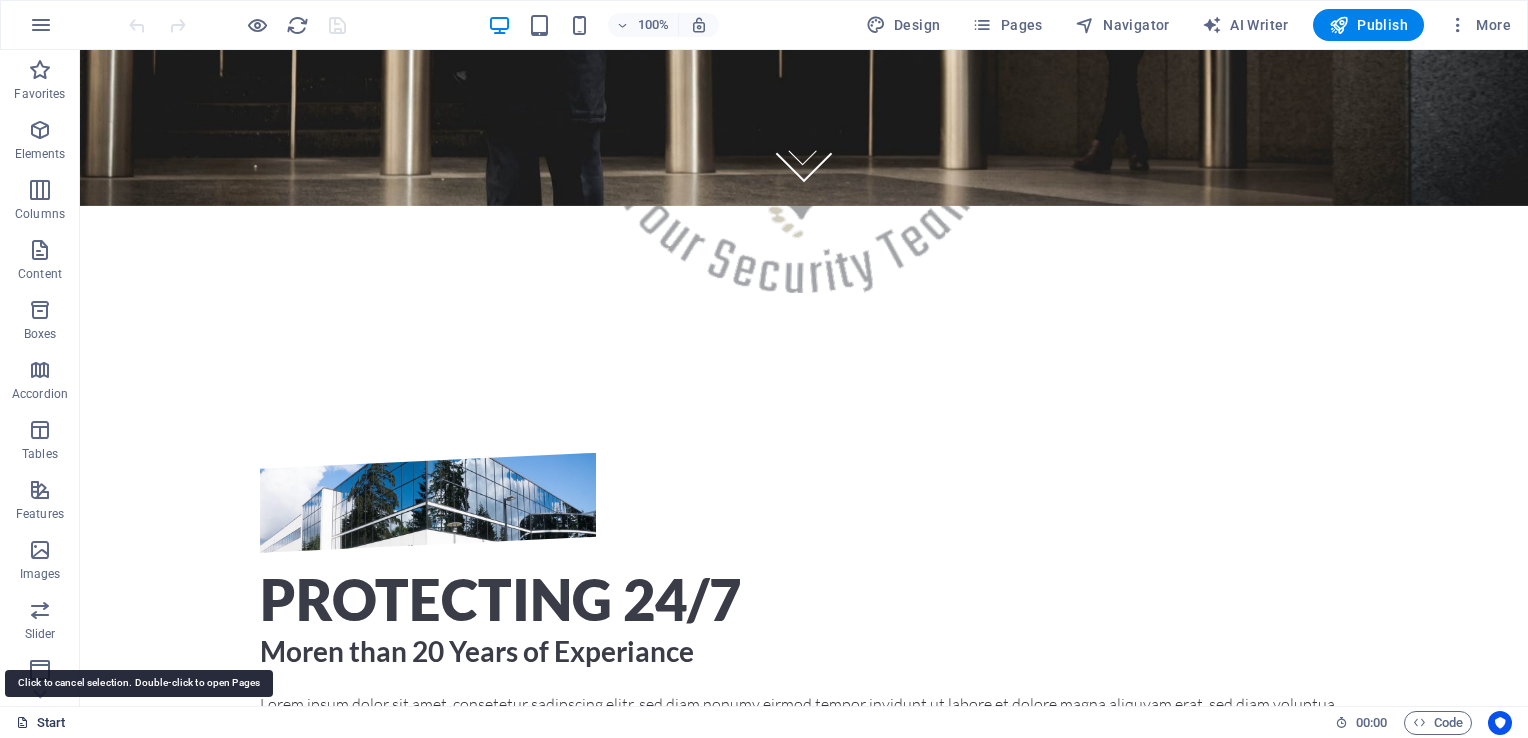 click on "Start" at bounding box center [41, 723] 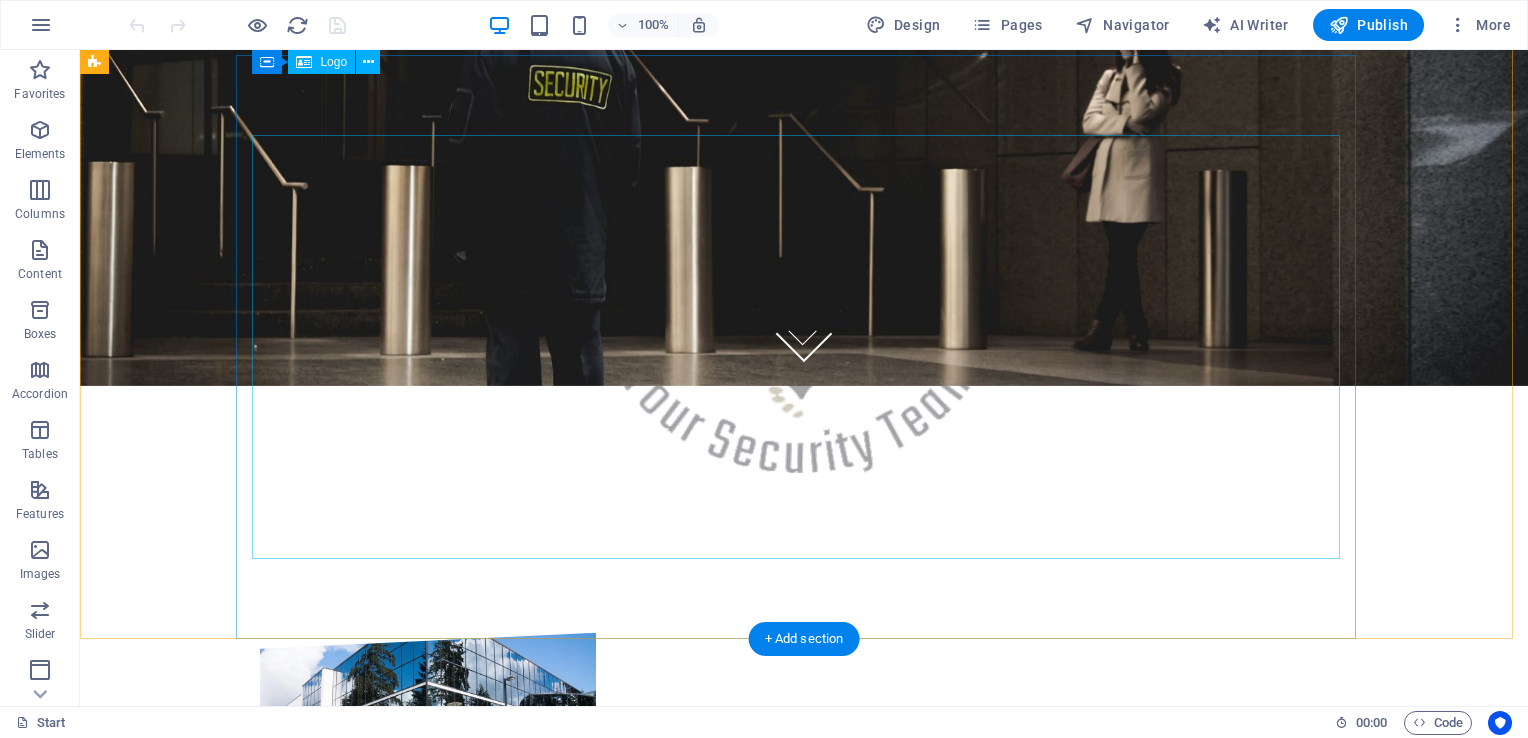 scroll, scrollTop: 0, scrollLeft: 0, axis: both 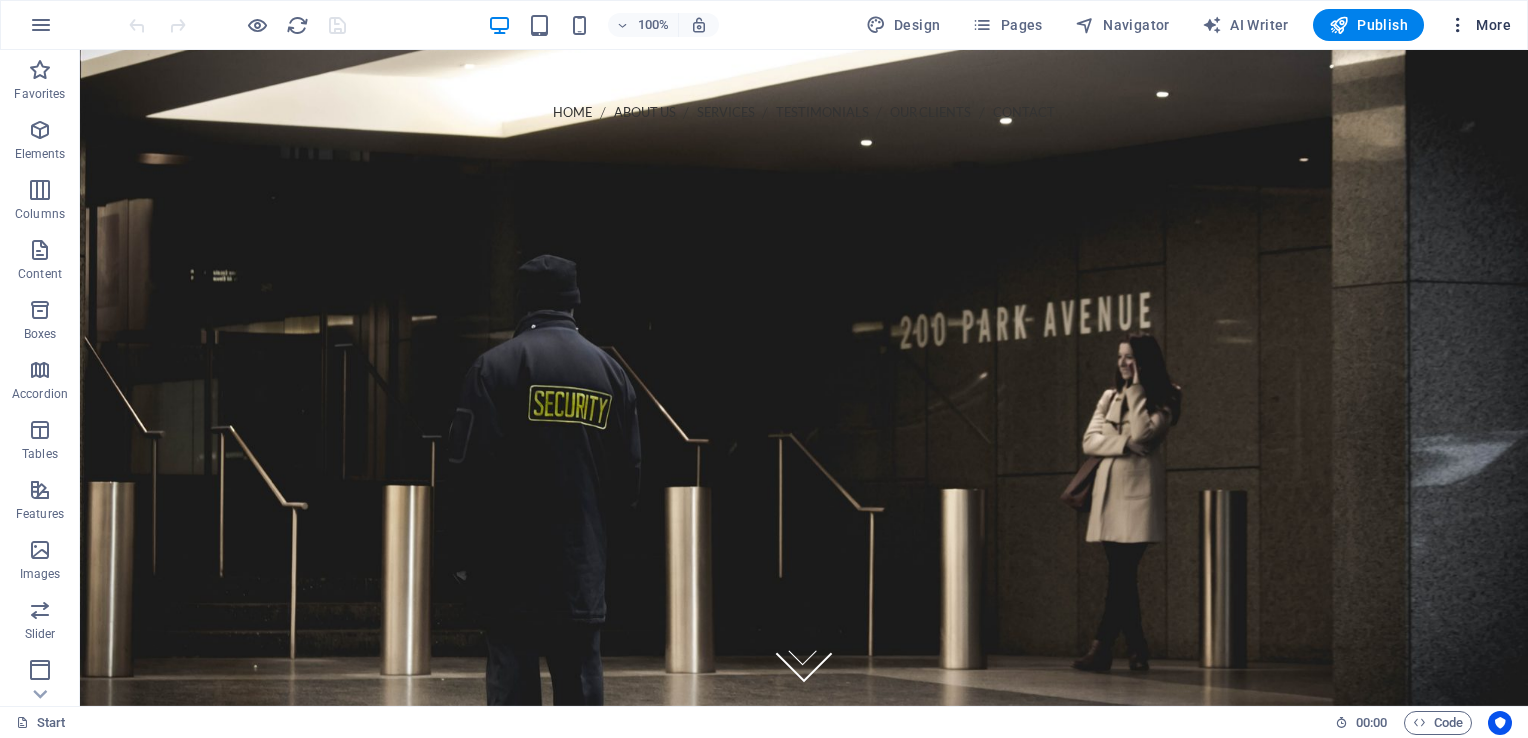 click at bounding box center [1458, 25] 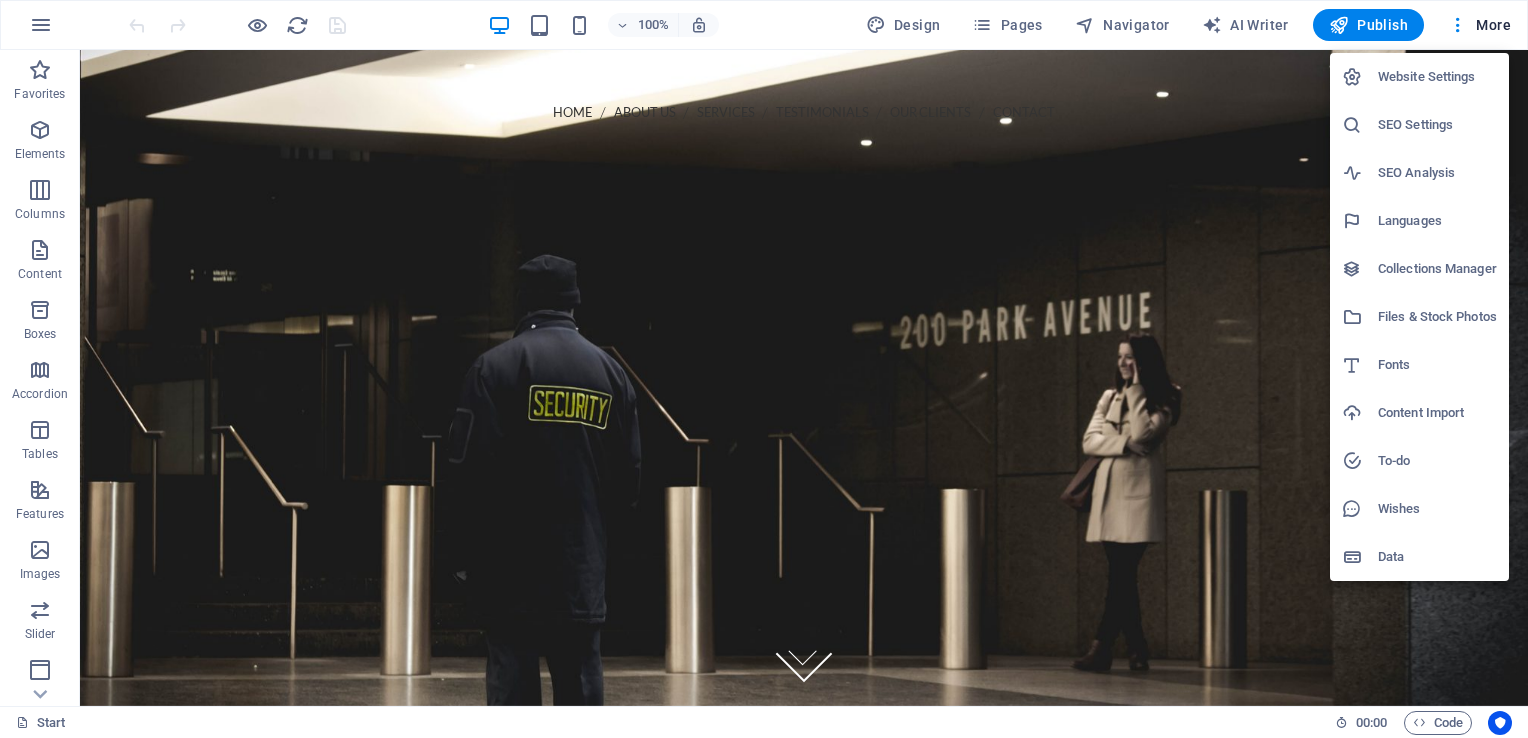 click at bounding box center (764, 369) 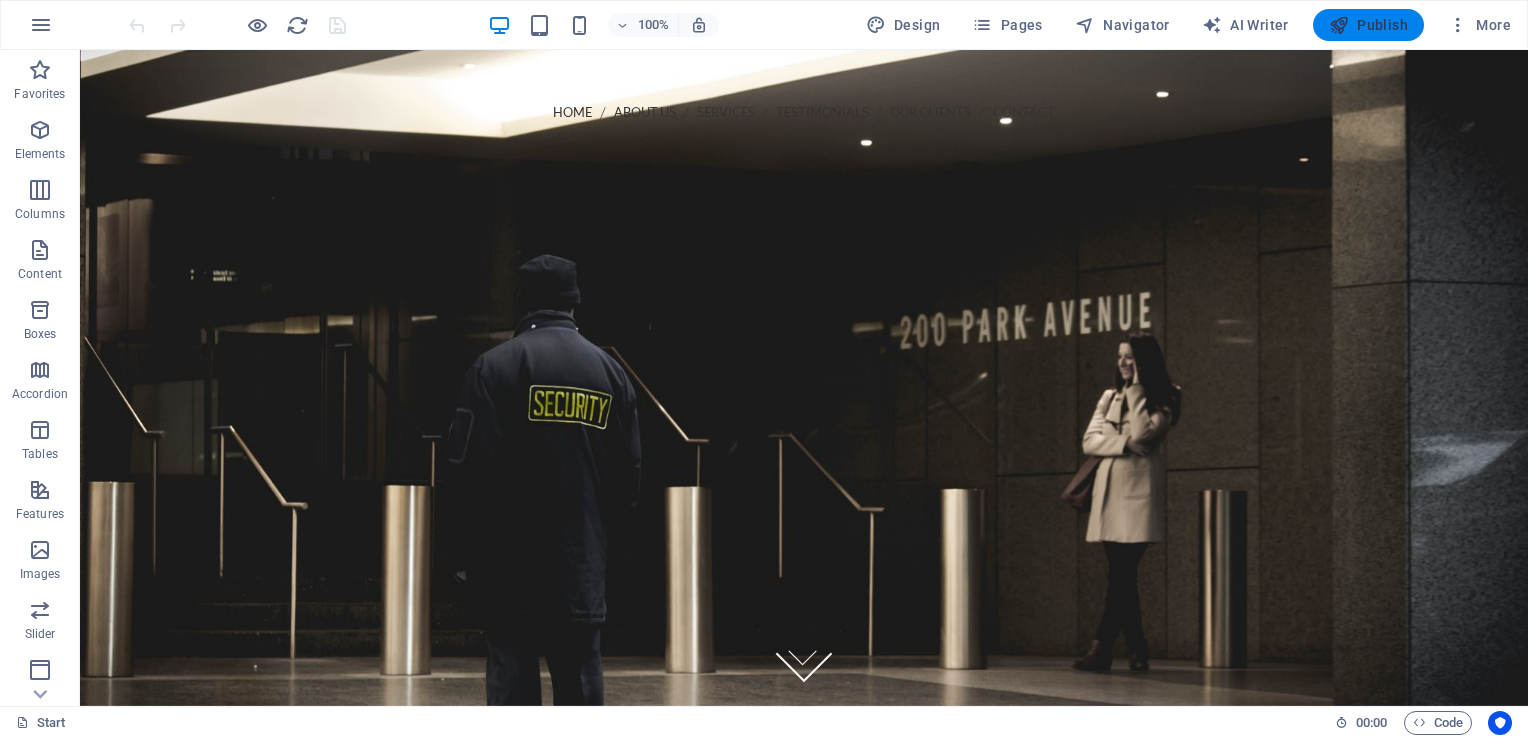 click on "Publish" at bounding box center (1368, 25) 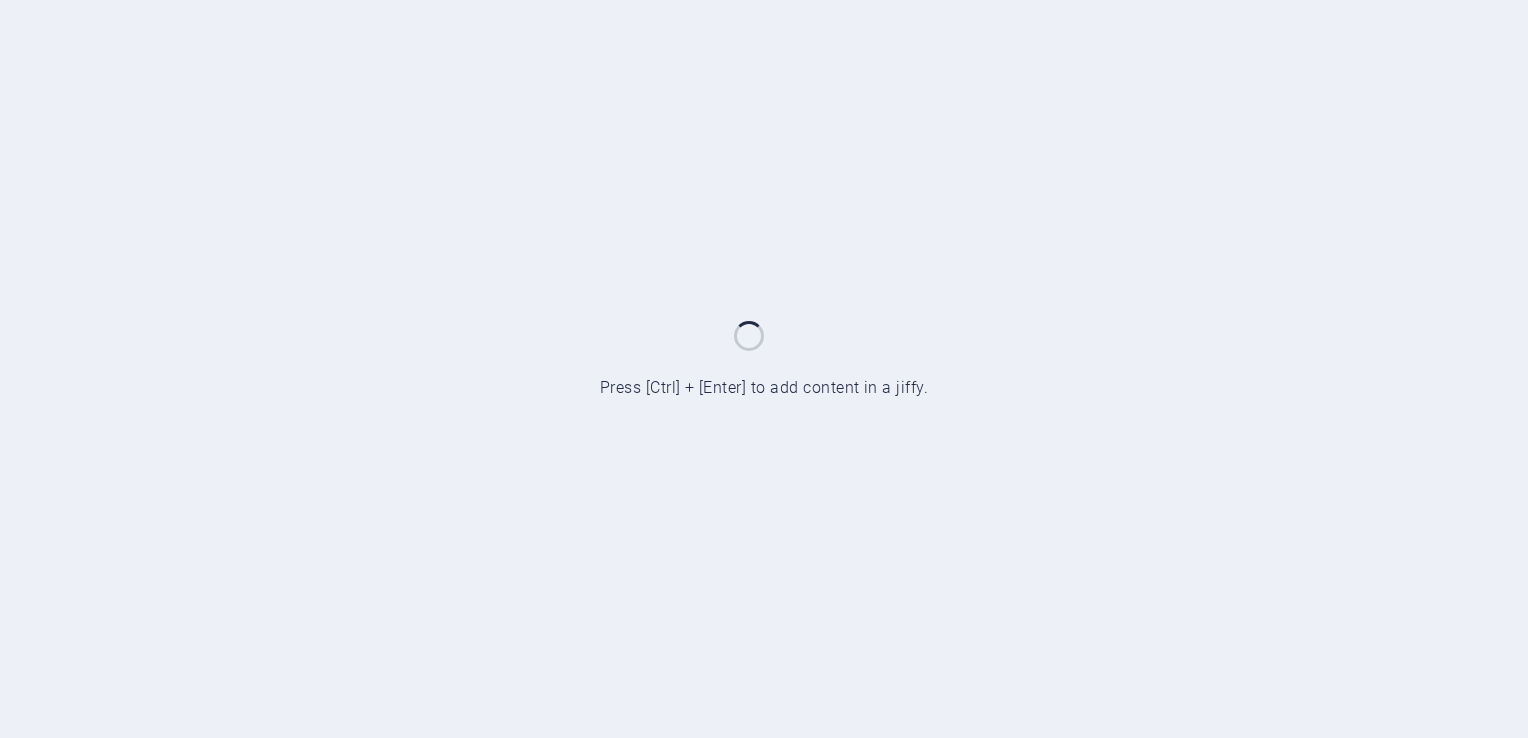 scroll, scrollTop: 0, scrollLeft: 0, axis: both 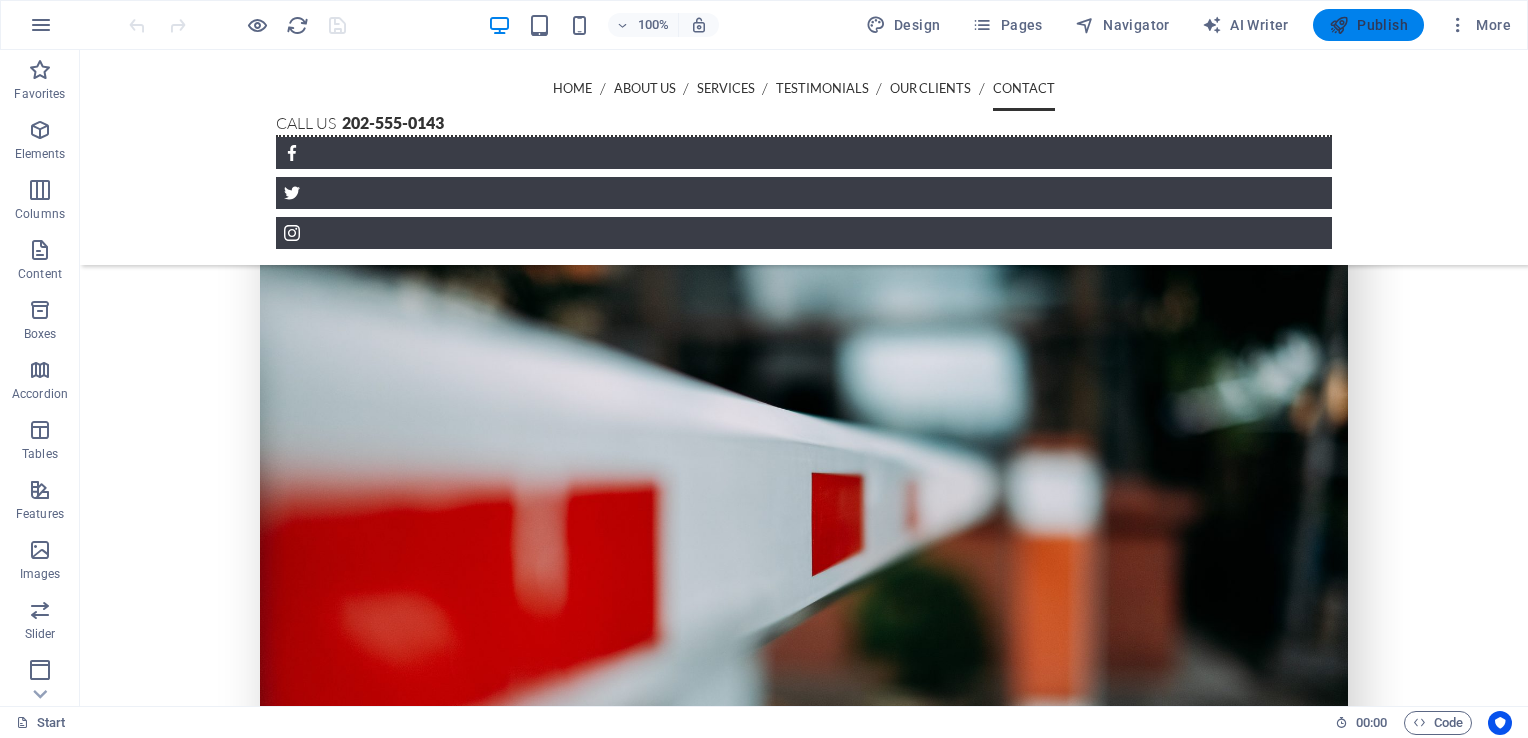 click on "Publish" at bounding box center (1368, 25) 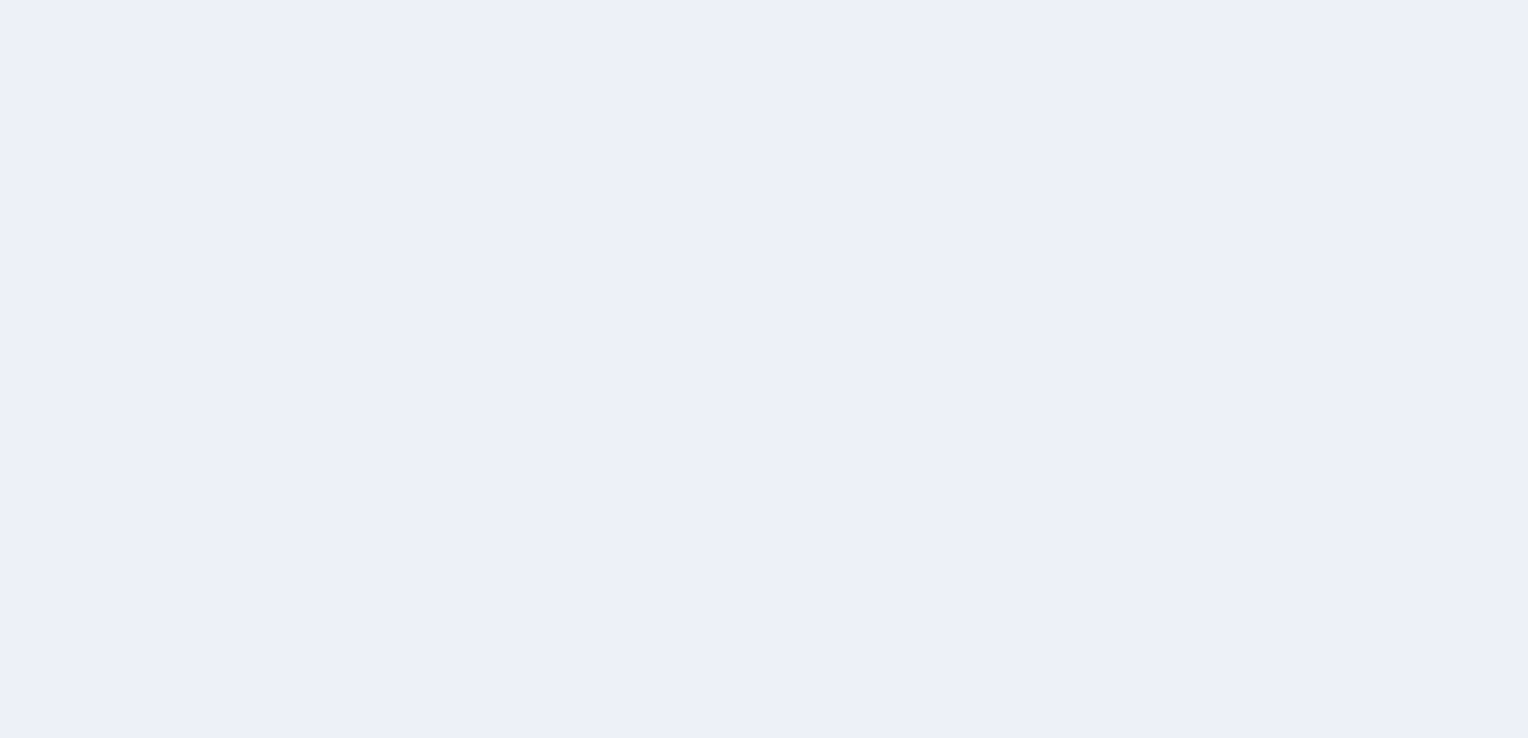 scroll, scrollTop: 0, scrollLeft: 0, axis: both 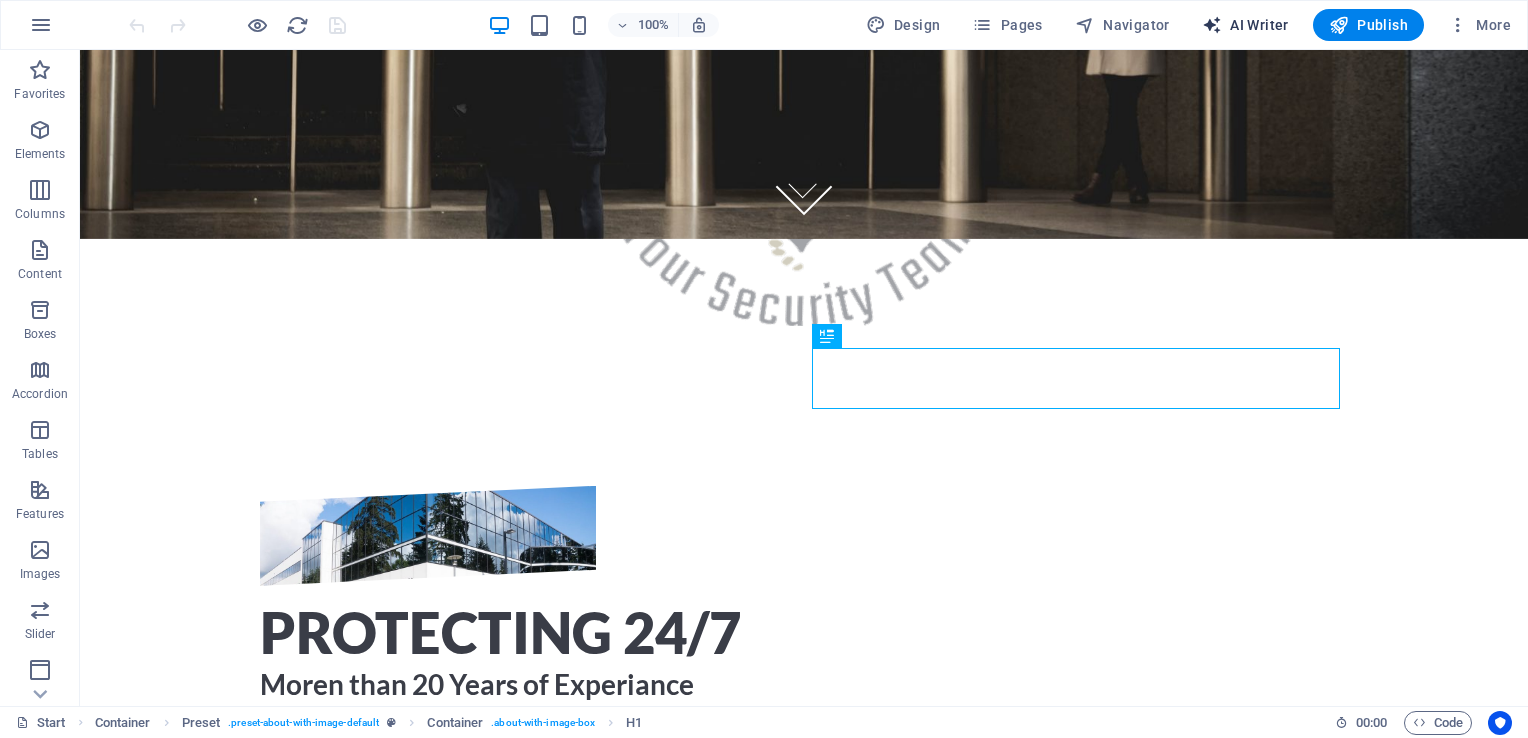 click on "AI Writer" at bounding box center (1245, 25) 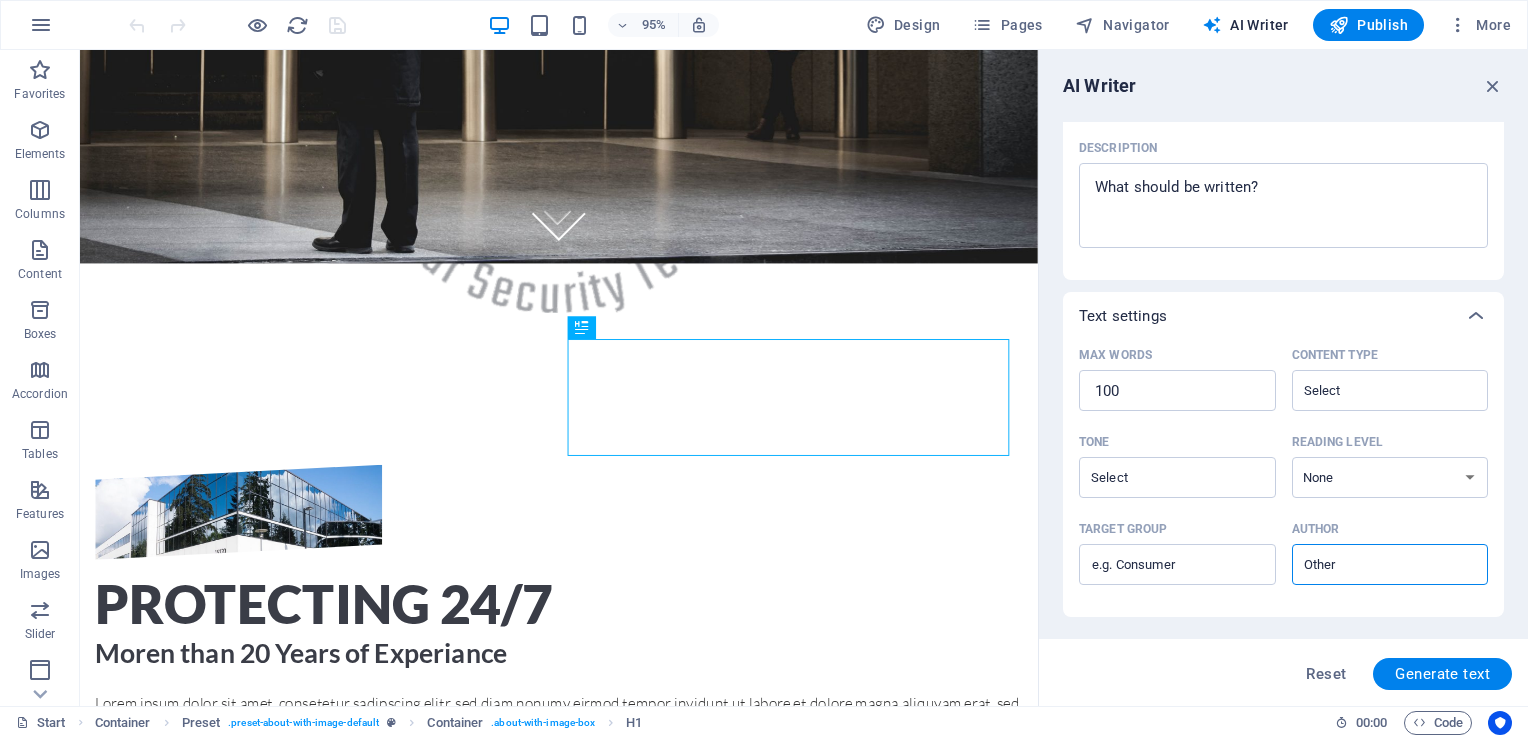 scroll, scrollTop: 0, scrollLeft: 0, axis: both 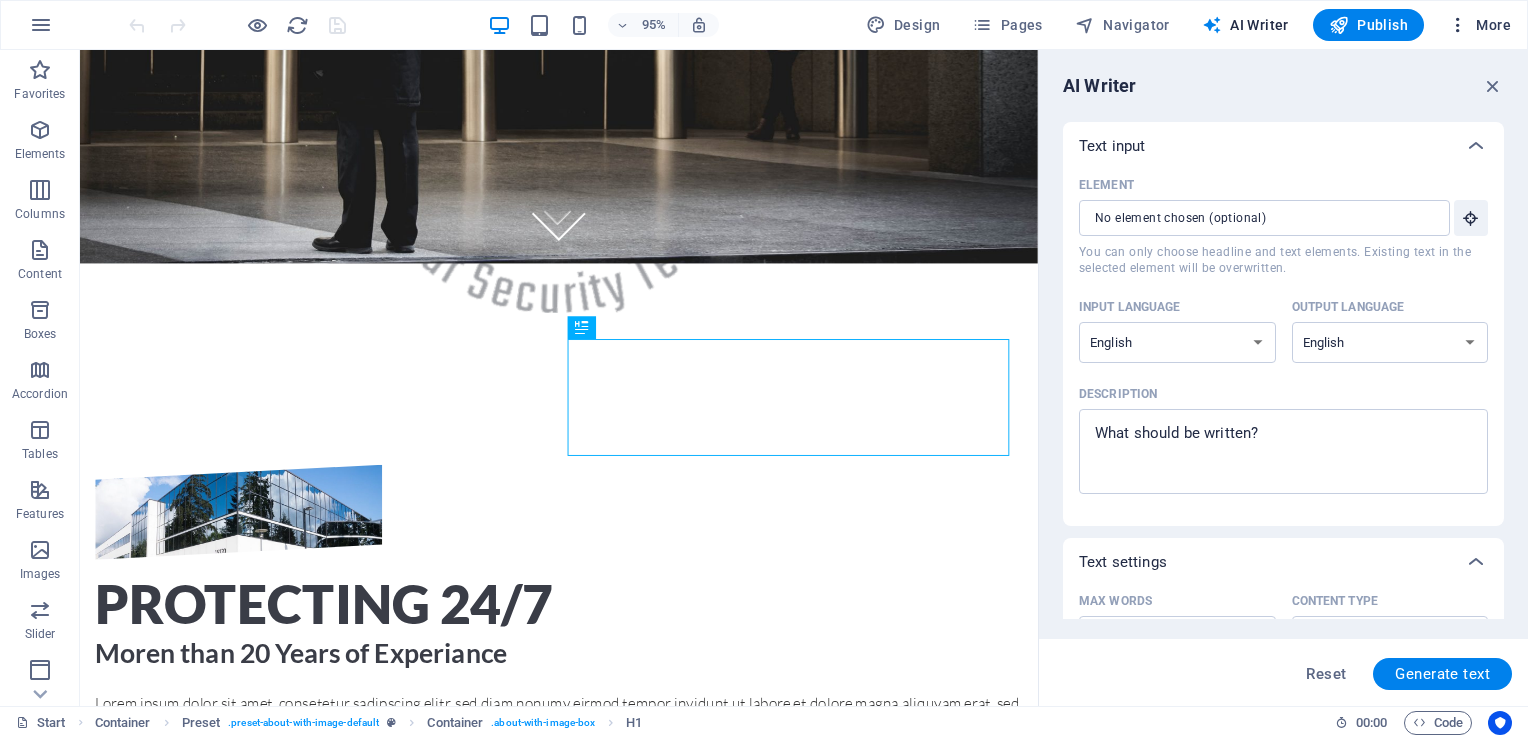 click at bounding box center (1458, 25) 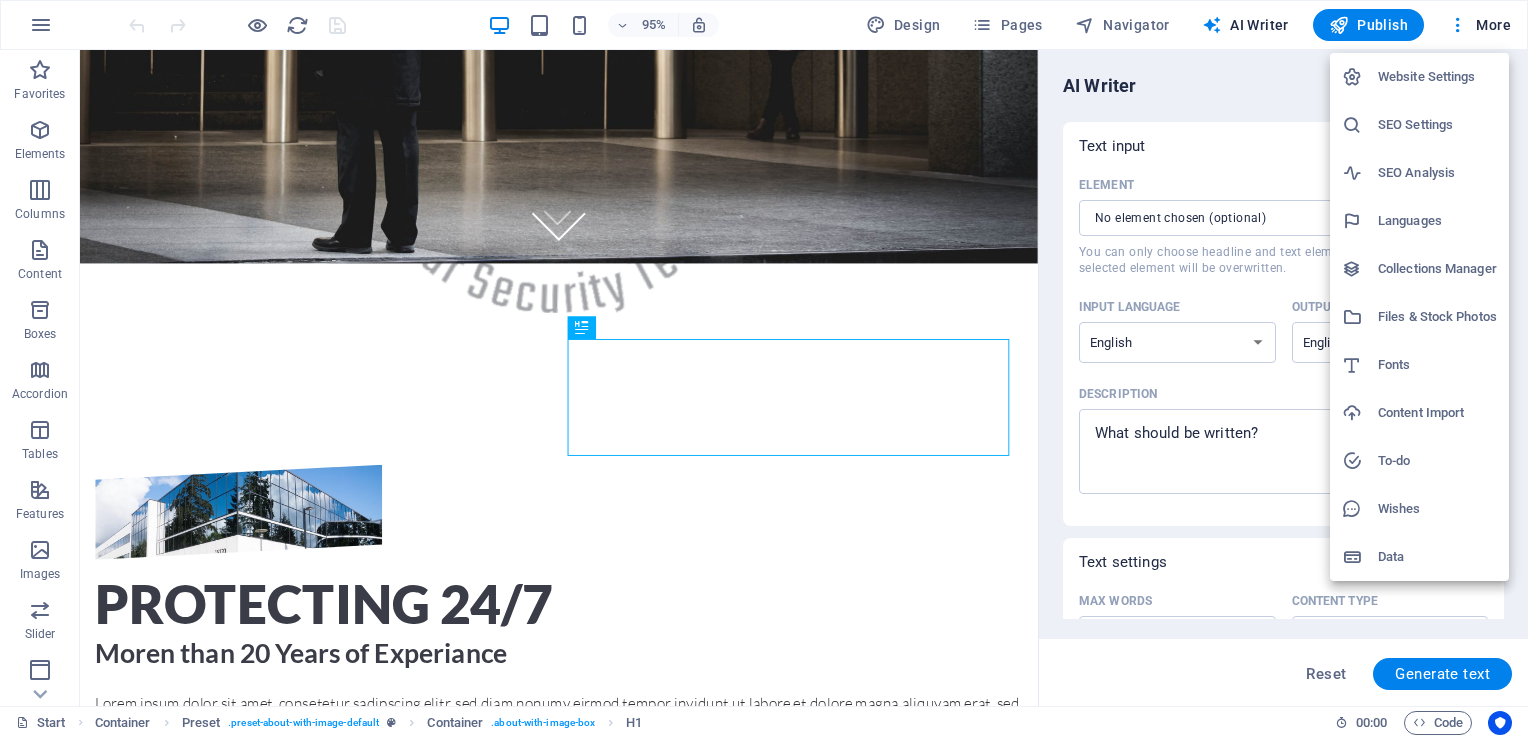 click on "Website Settings" at bounding box center [1437, 77] 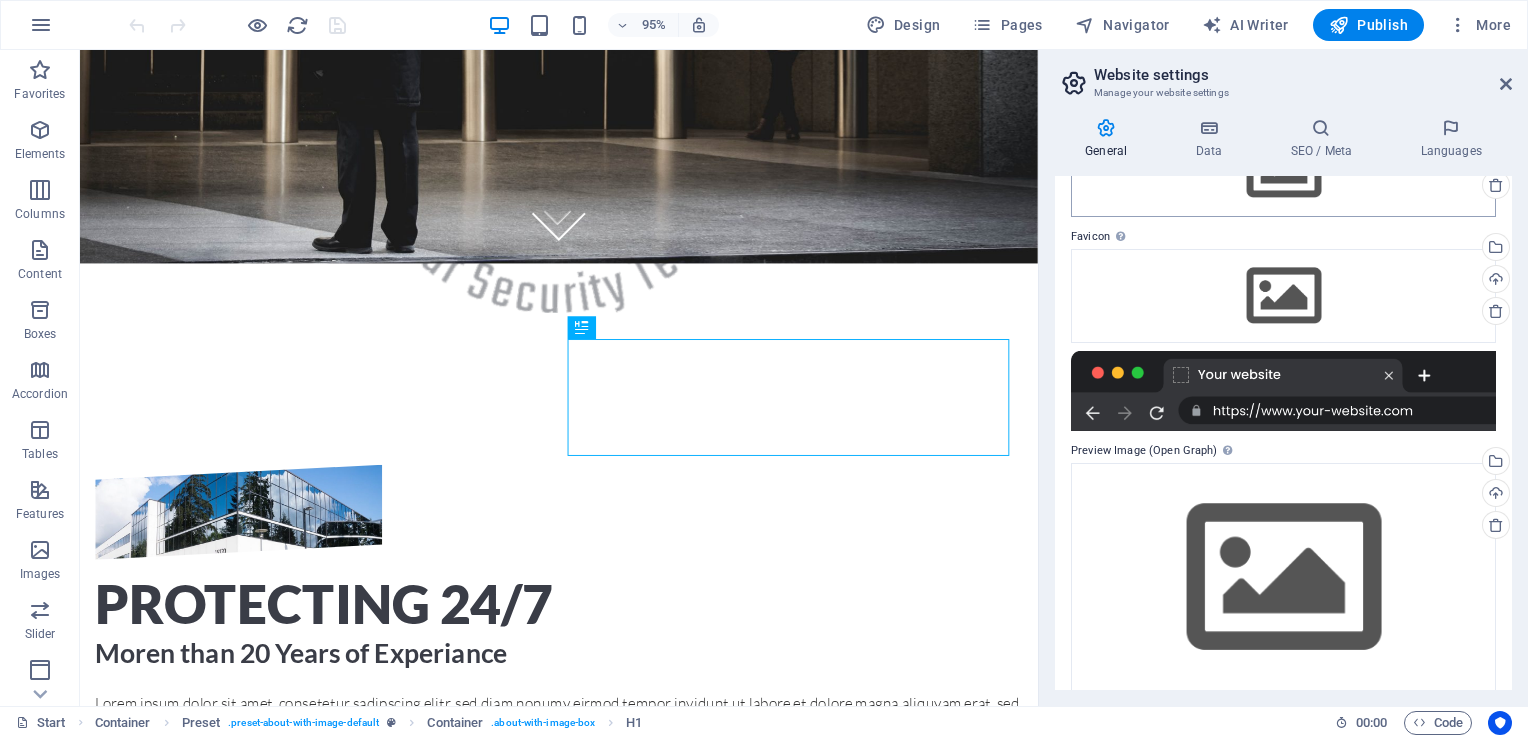 scroll, scrollTop: 167, scrollLeft: 0, axis: vertical 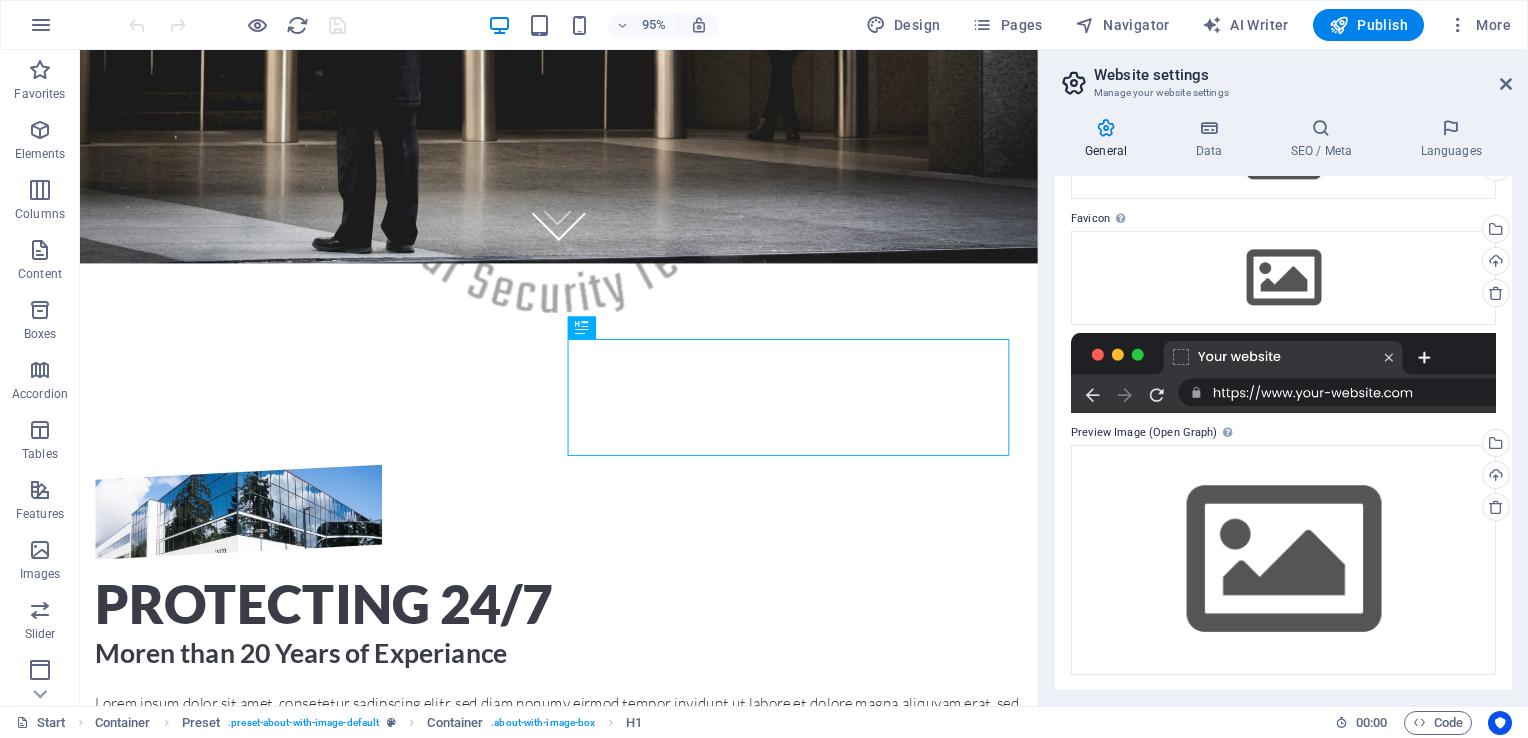 click at bounding box center (1283, 373) 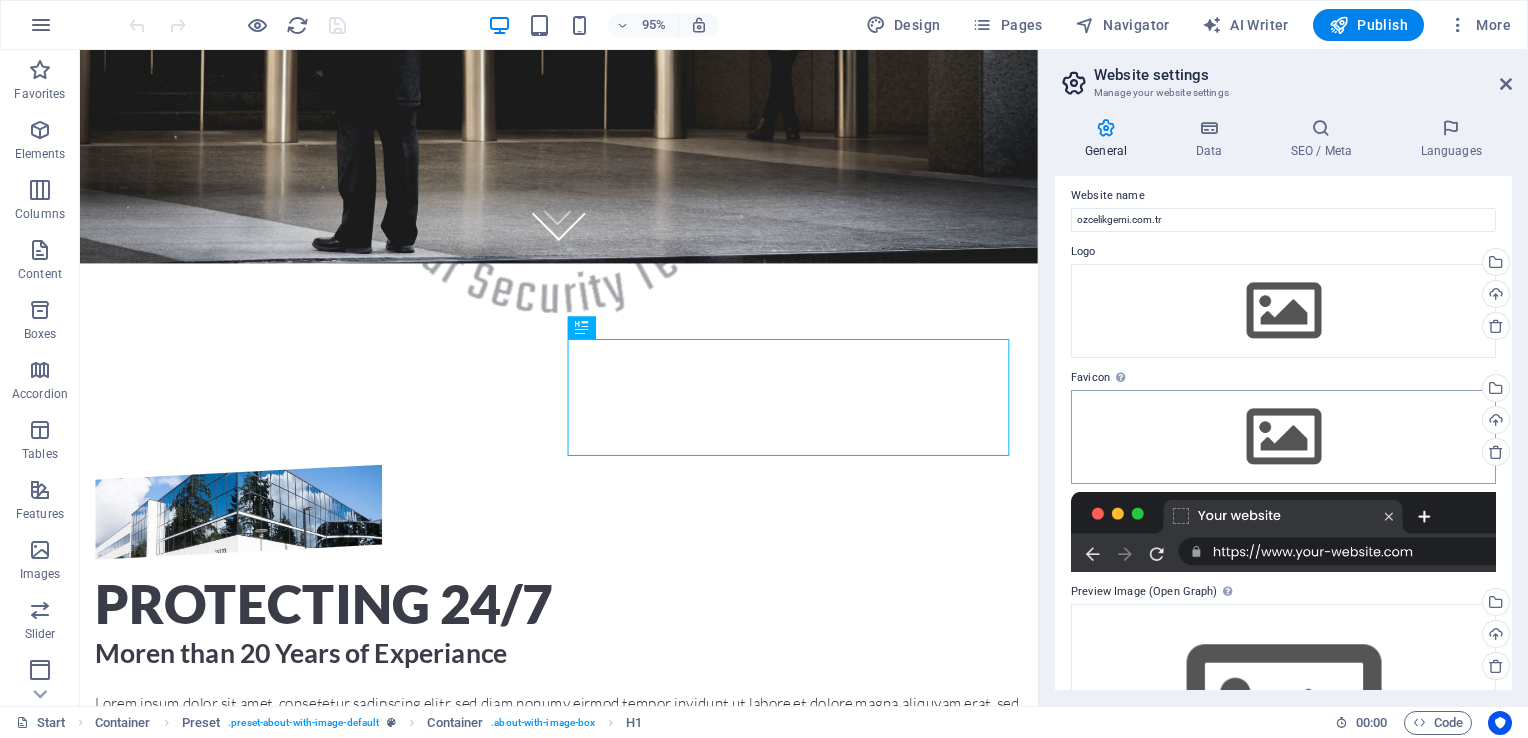 scroll, scrollTop: 0, scrollLeft: 0, axis: both 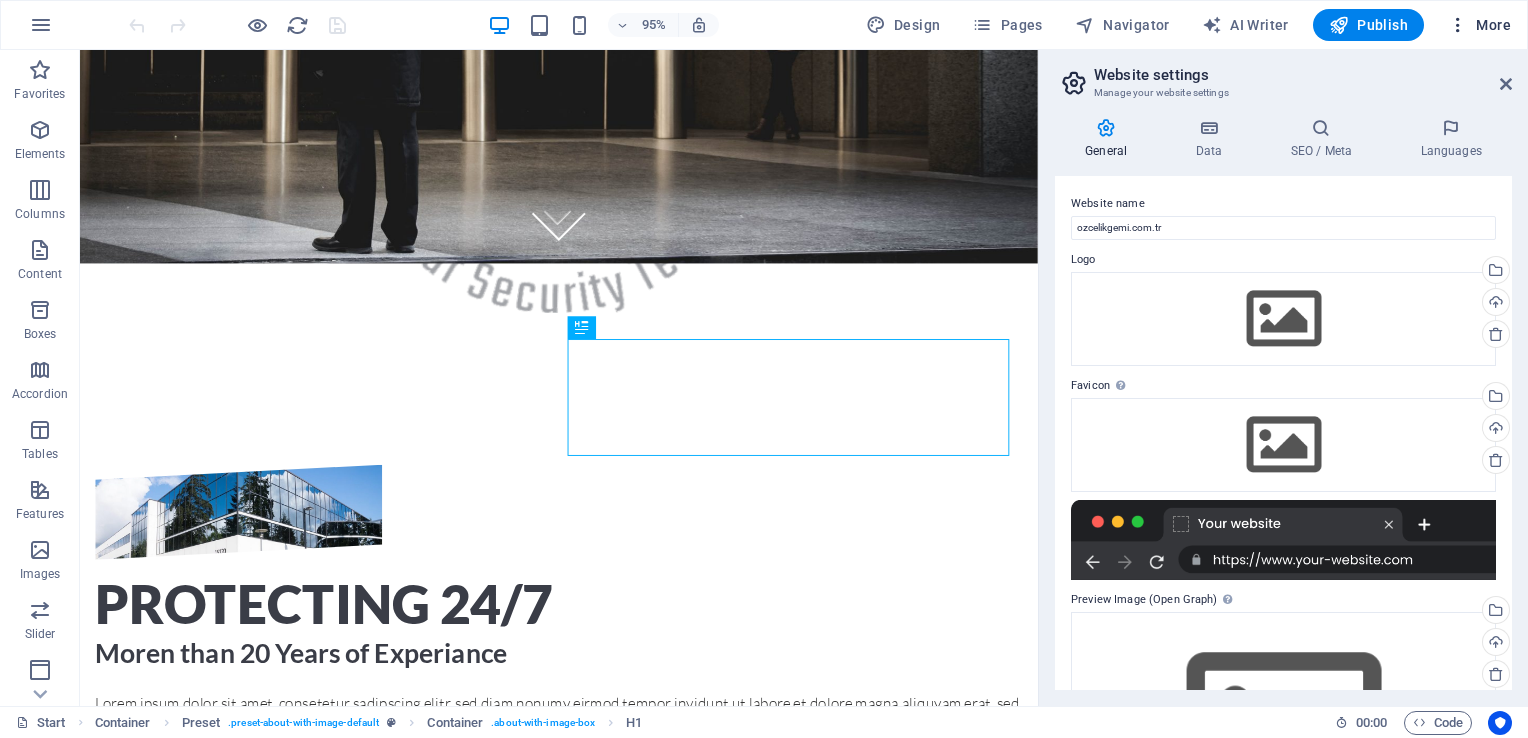 click at bounding box center [1458, 25] 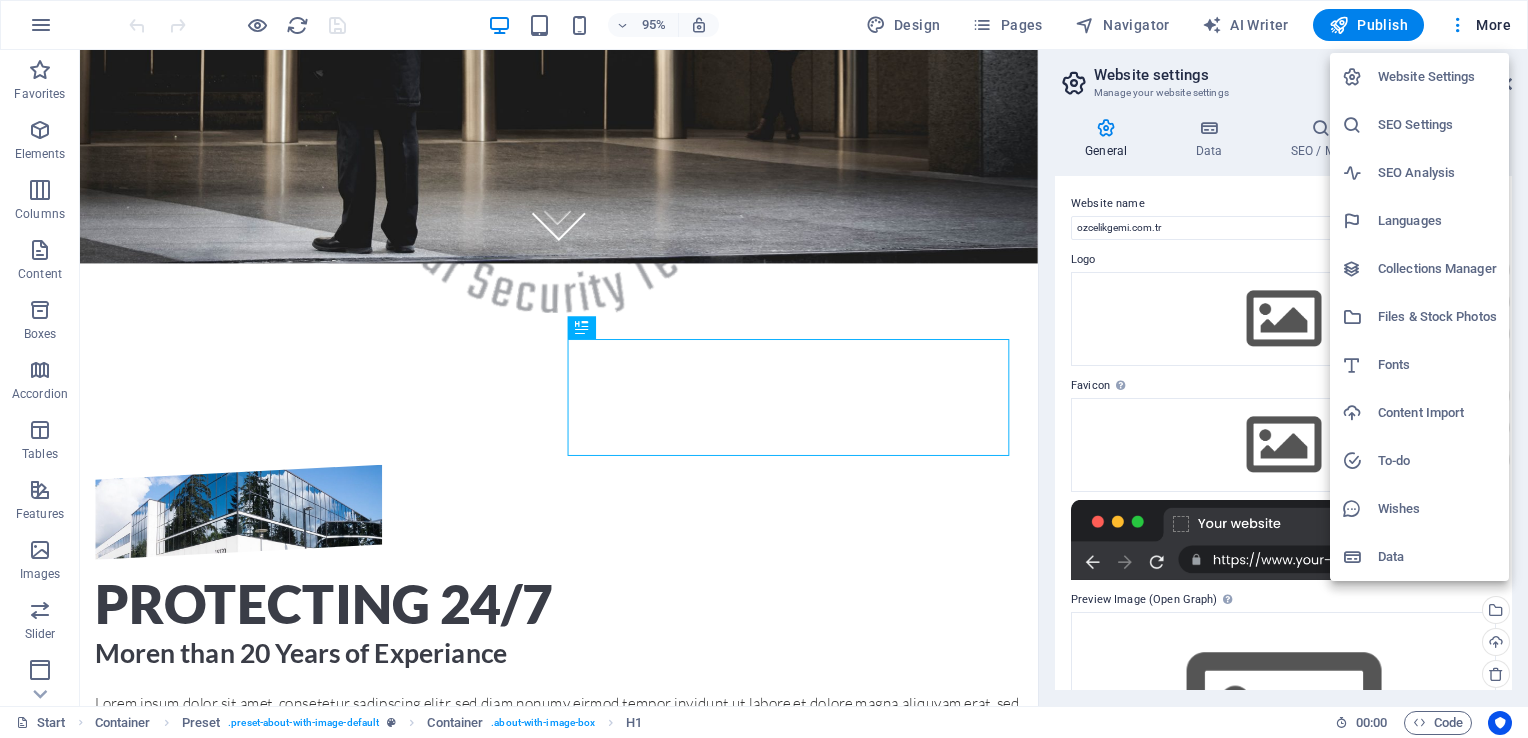 click at bounding box center (764, 369) 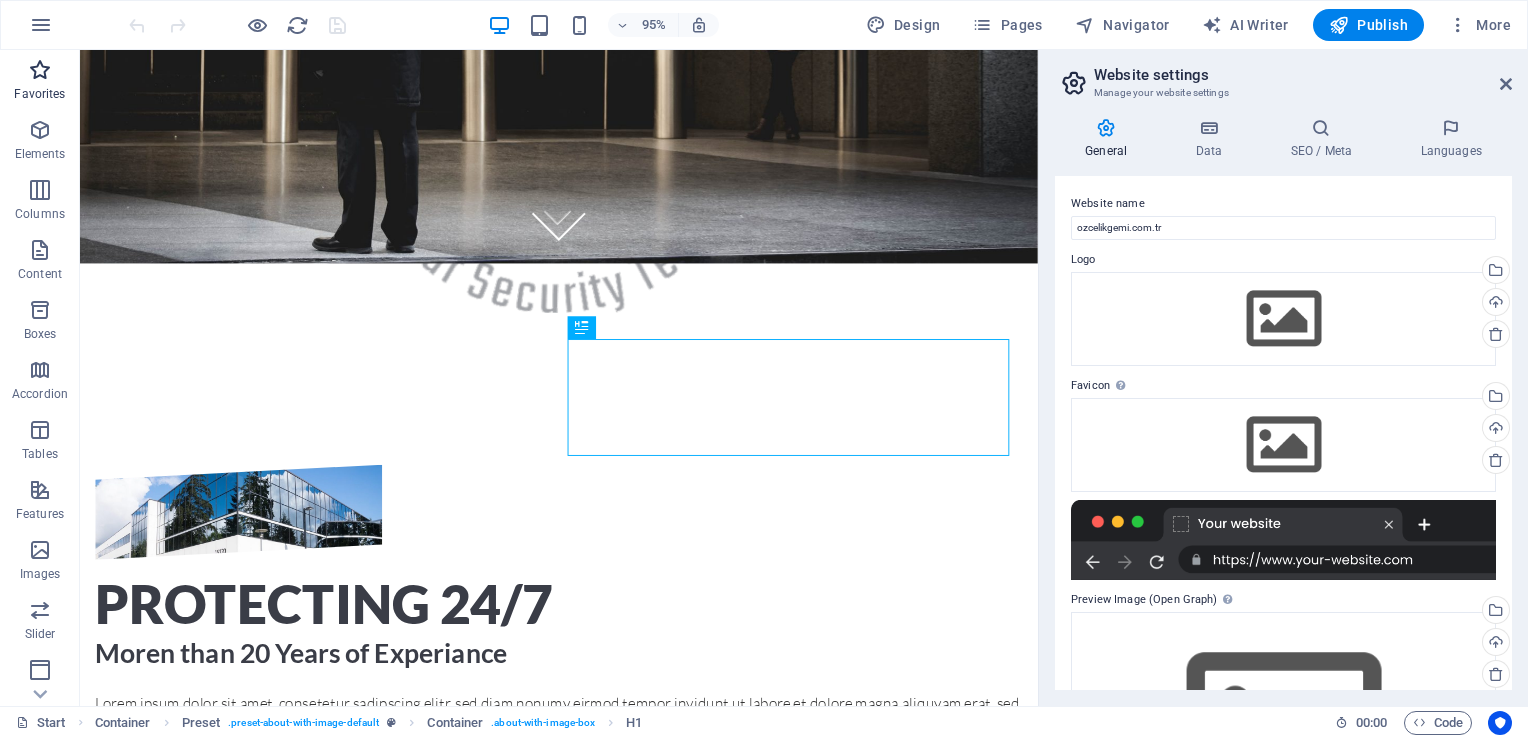 click at bounding box center (40, 70) 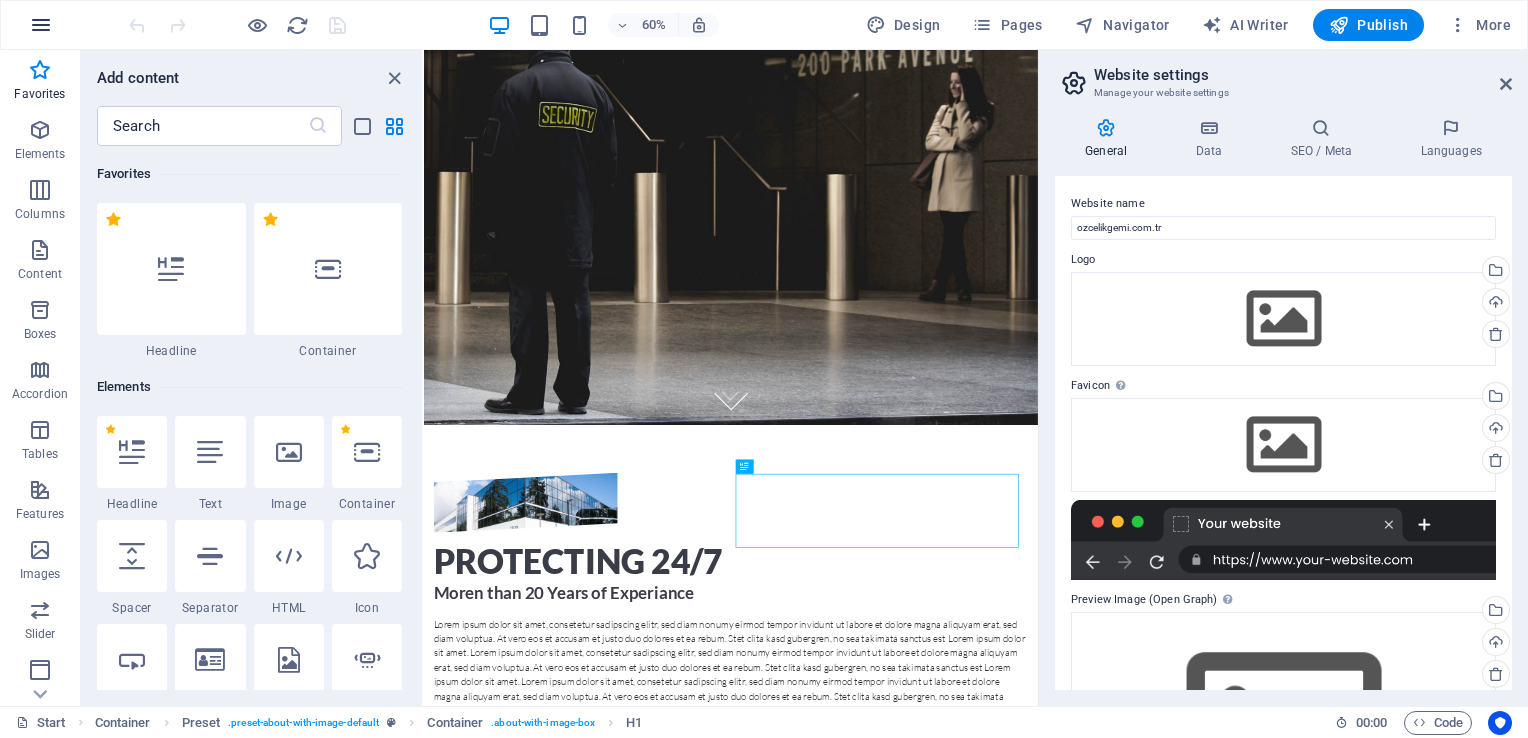 click at bounding box center (41, 25) 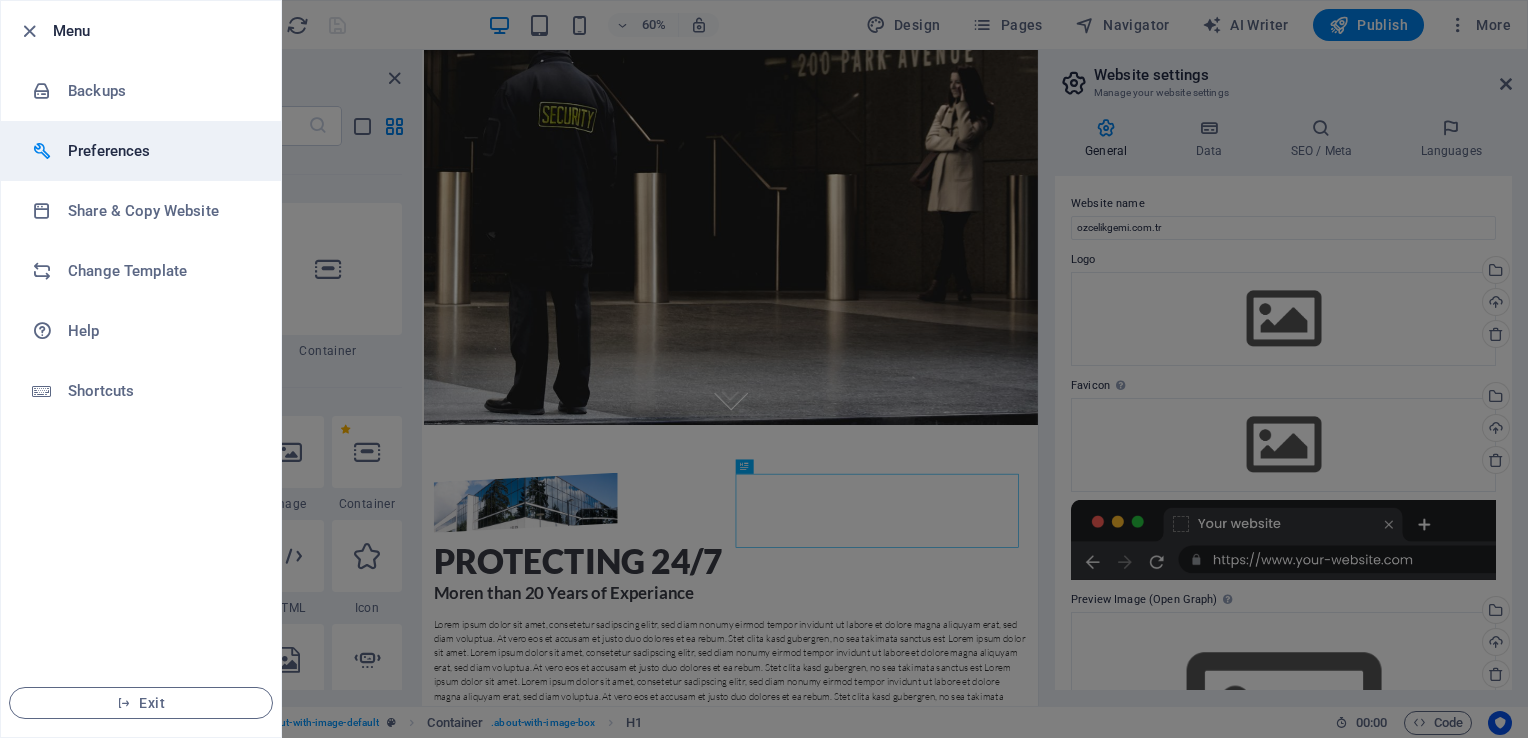 click on "Preferences" at bounding box center (160, 151) 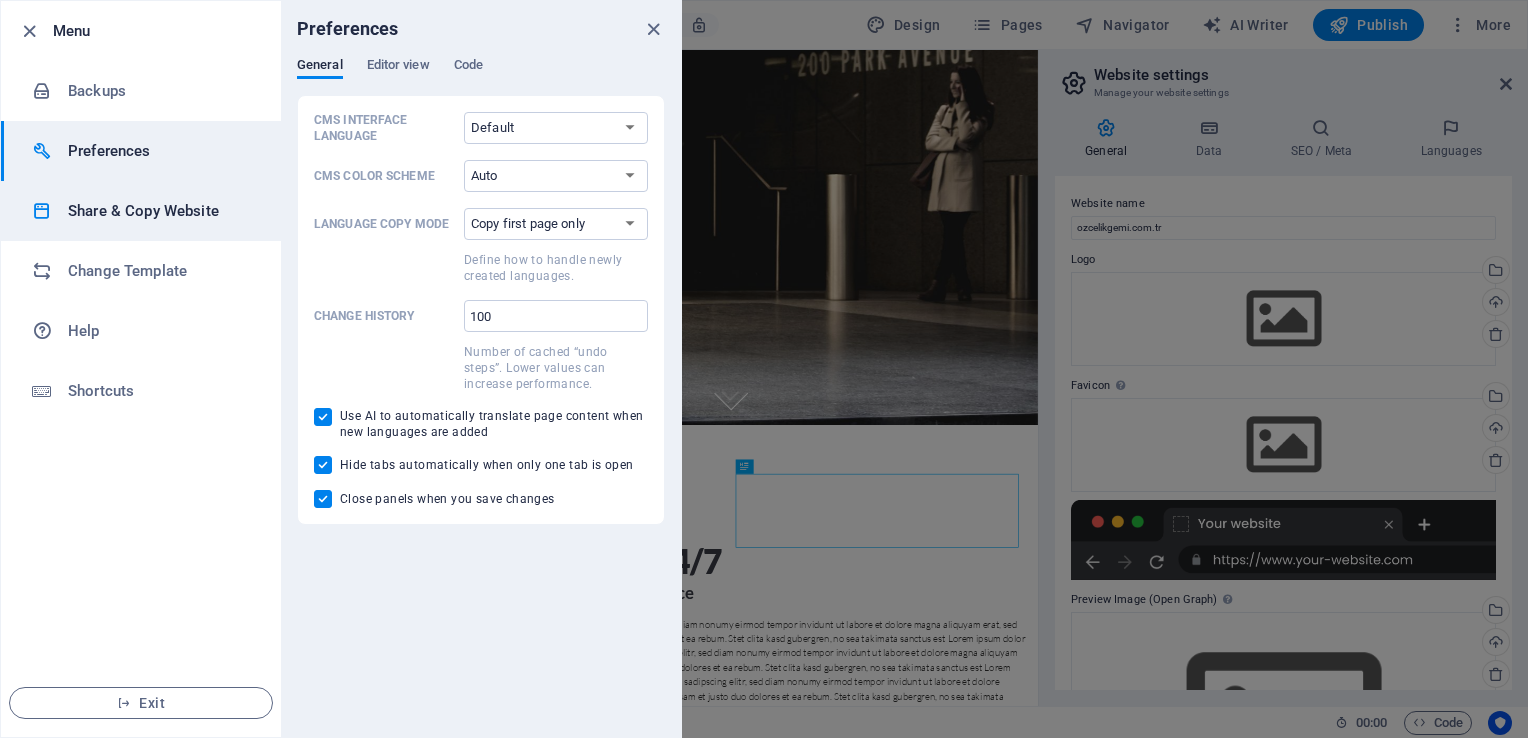 click on "Share & Copy Website" at bounding box center (160, 211) 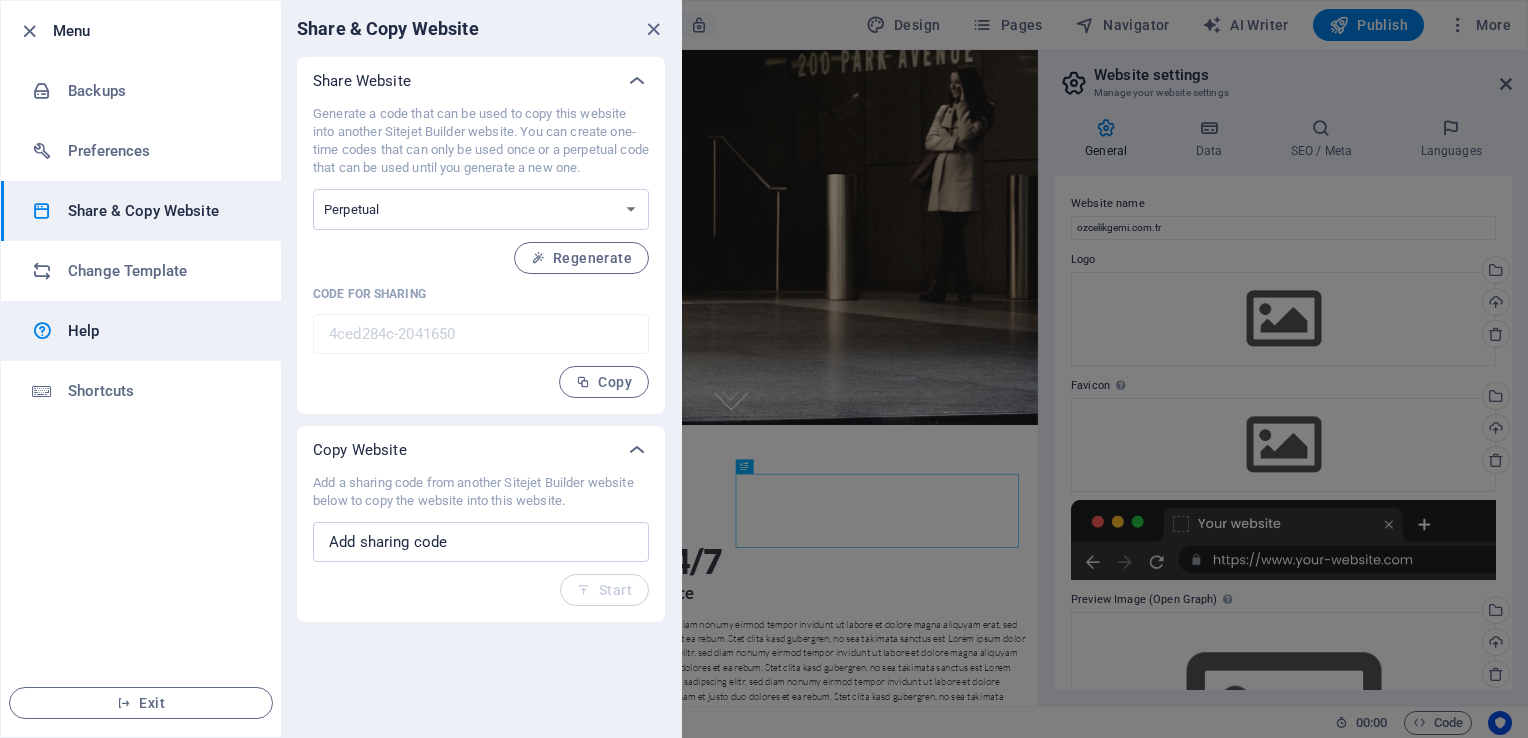 click on "Help" at bounding box center (160, 331) 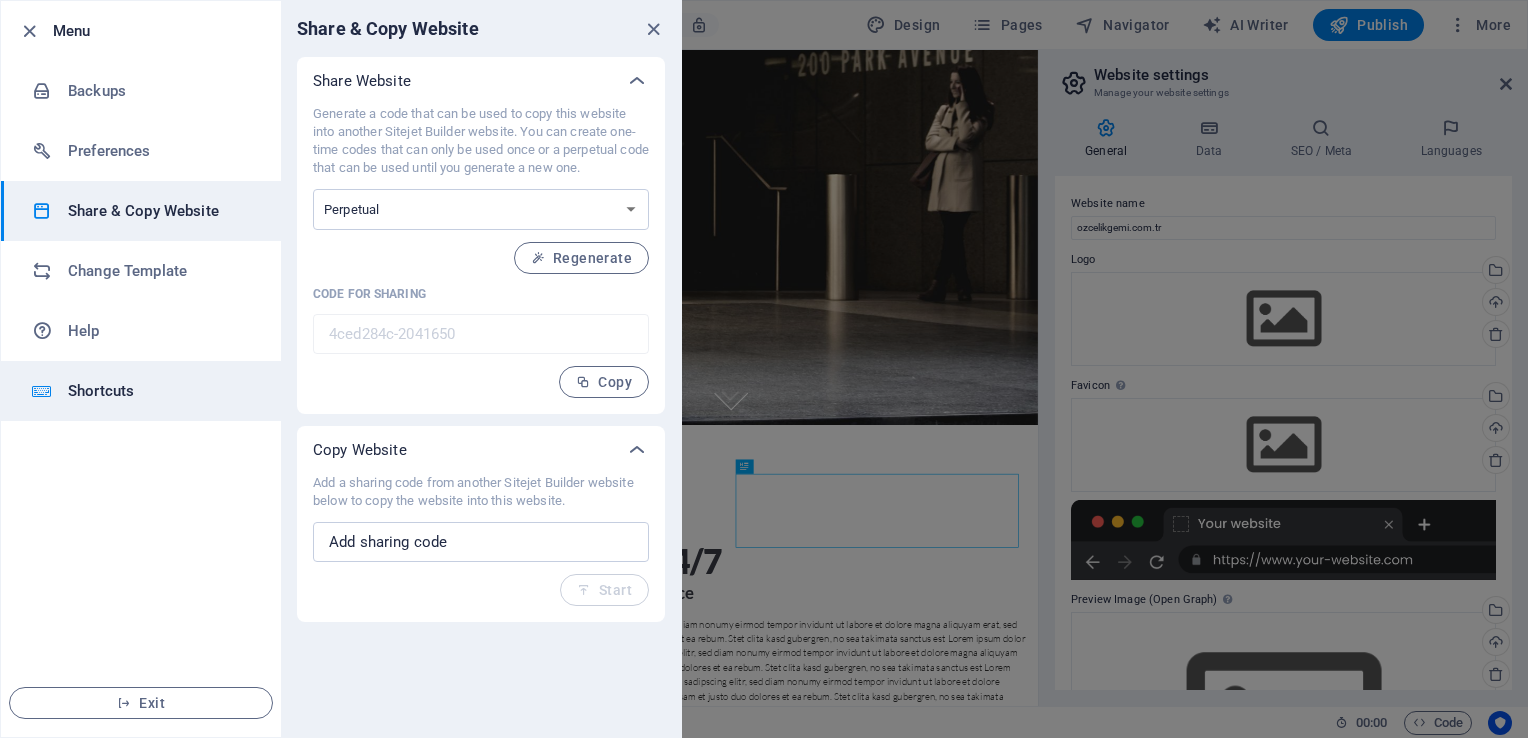 click on "Shortcuts" at bounding box center (160, 391) 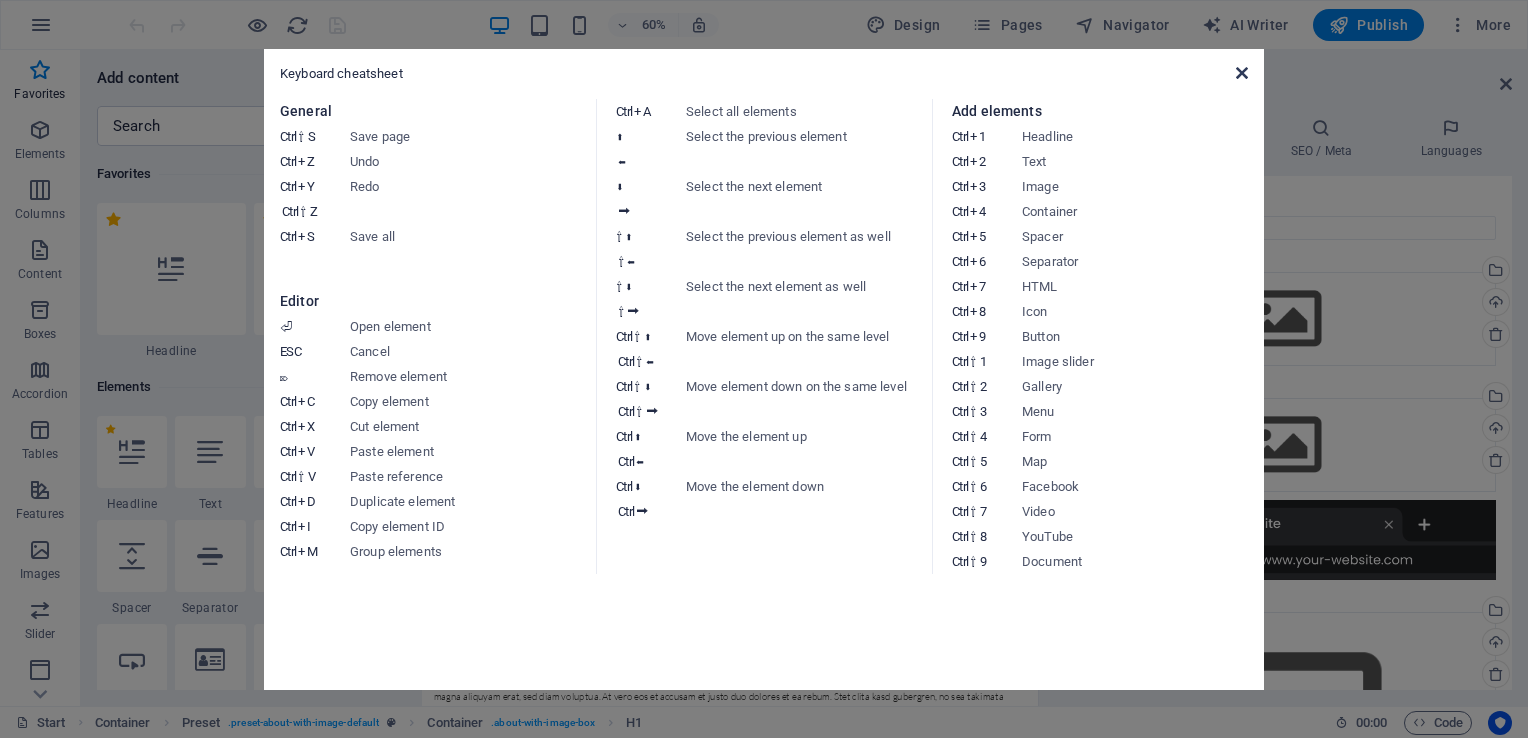click at bounding box center (1242, 73) 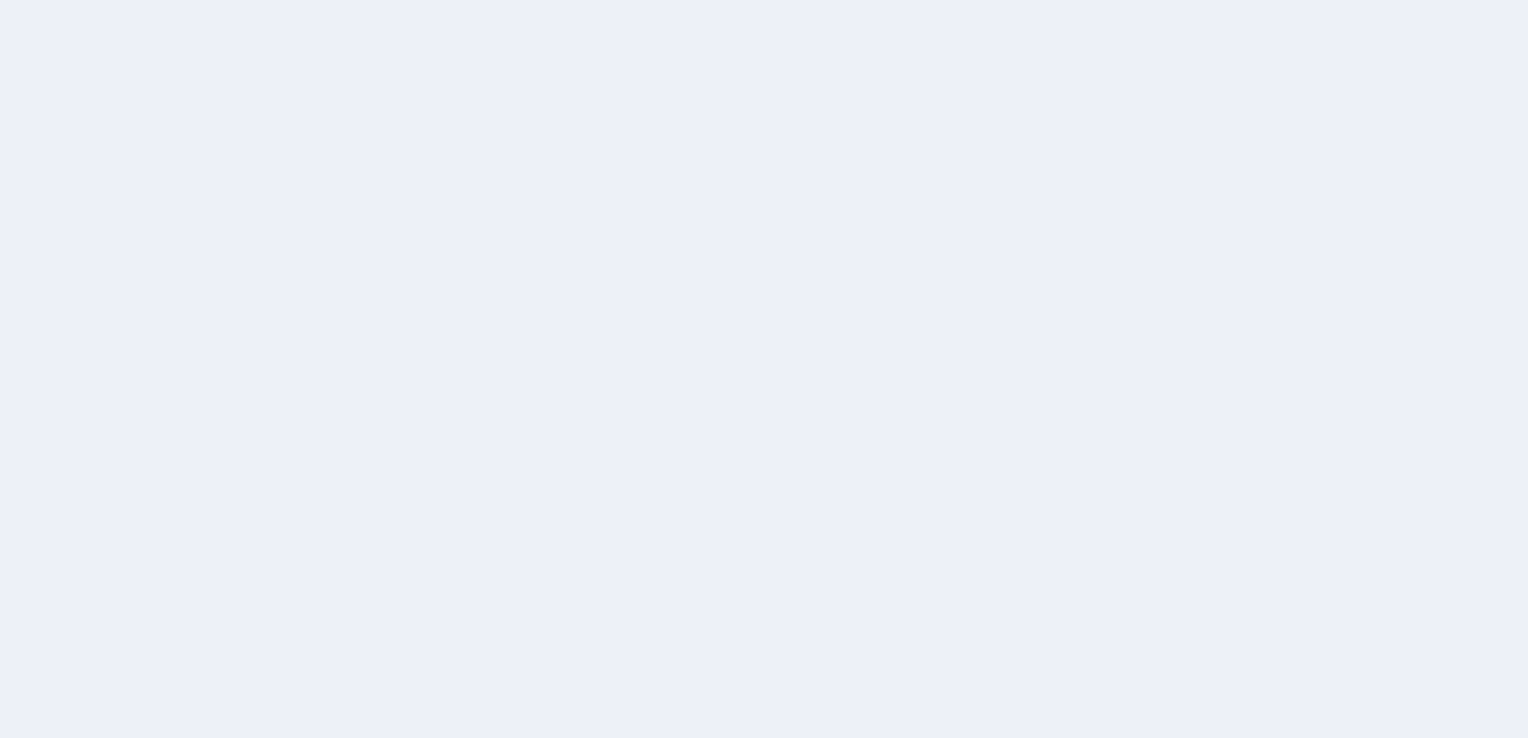 scroll, scrollTop: 0, scrollLeft: 0, axis: both 